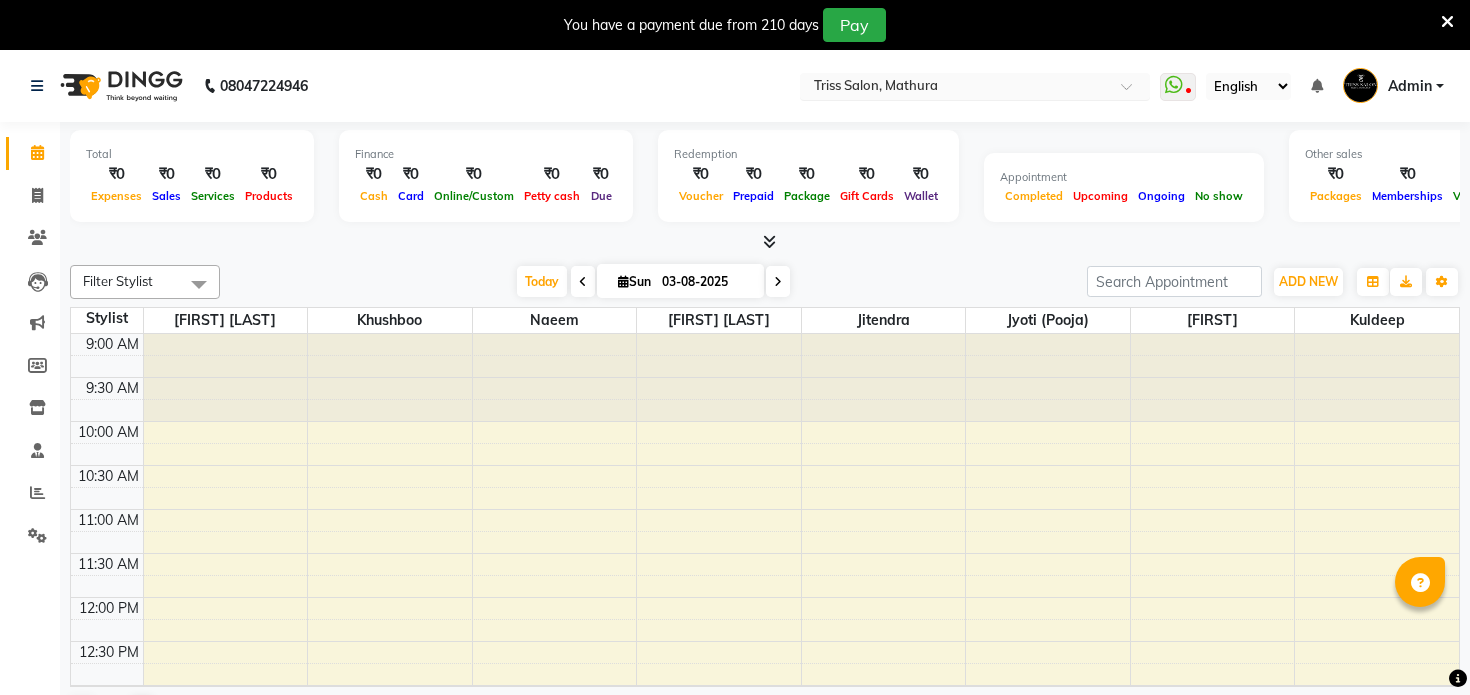 scroll, scrollTop: 0, scrollLeft: 0, axis: both 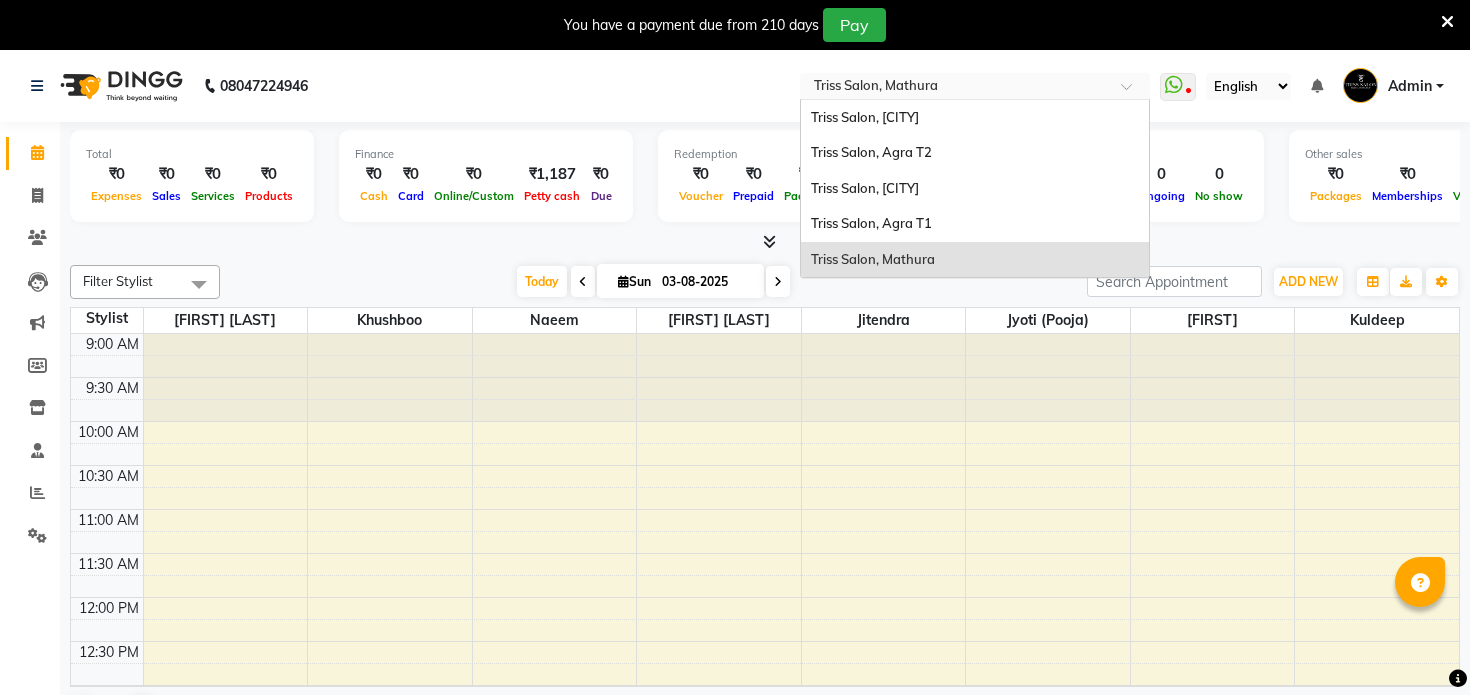 click at bounding box center [955, 88] 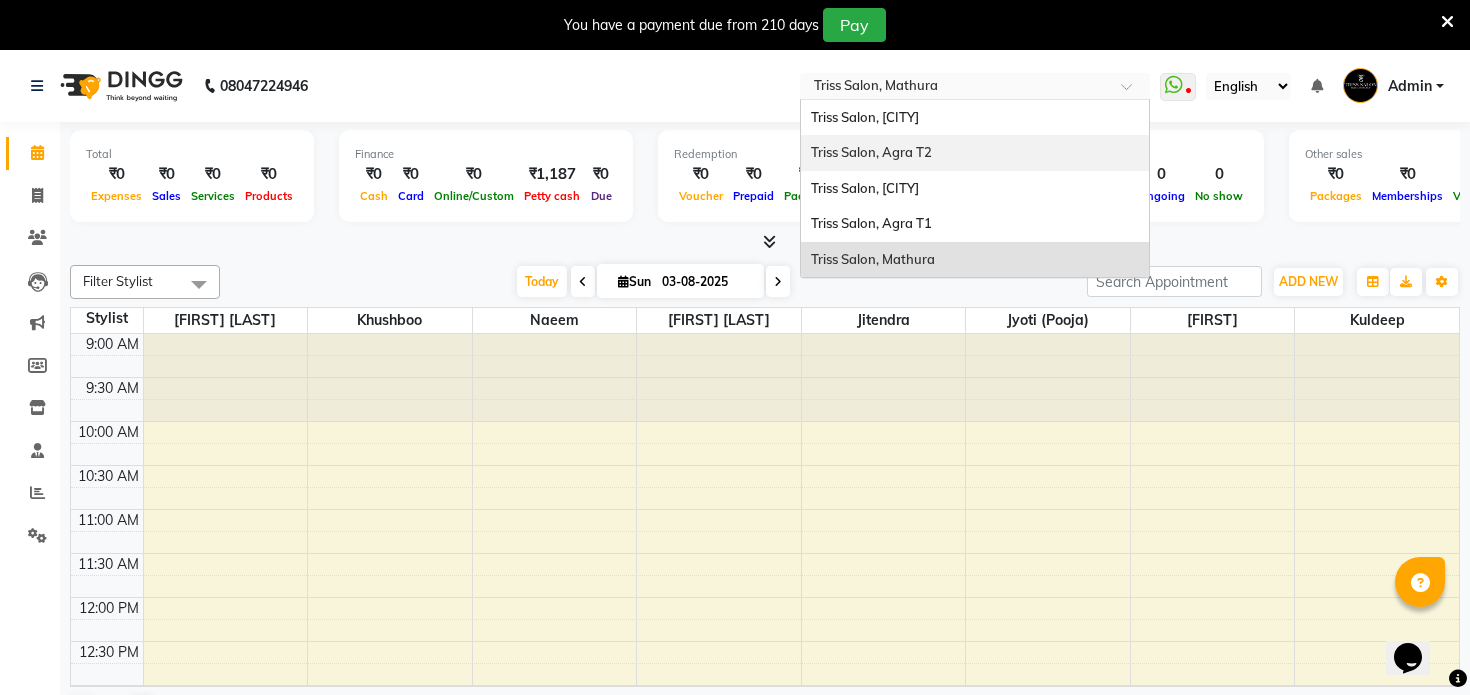 scroll, scrollTop: 0, scrollLeft: 0, axis: both 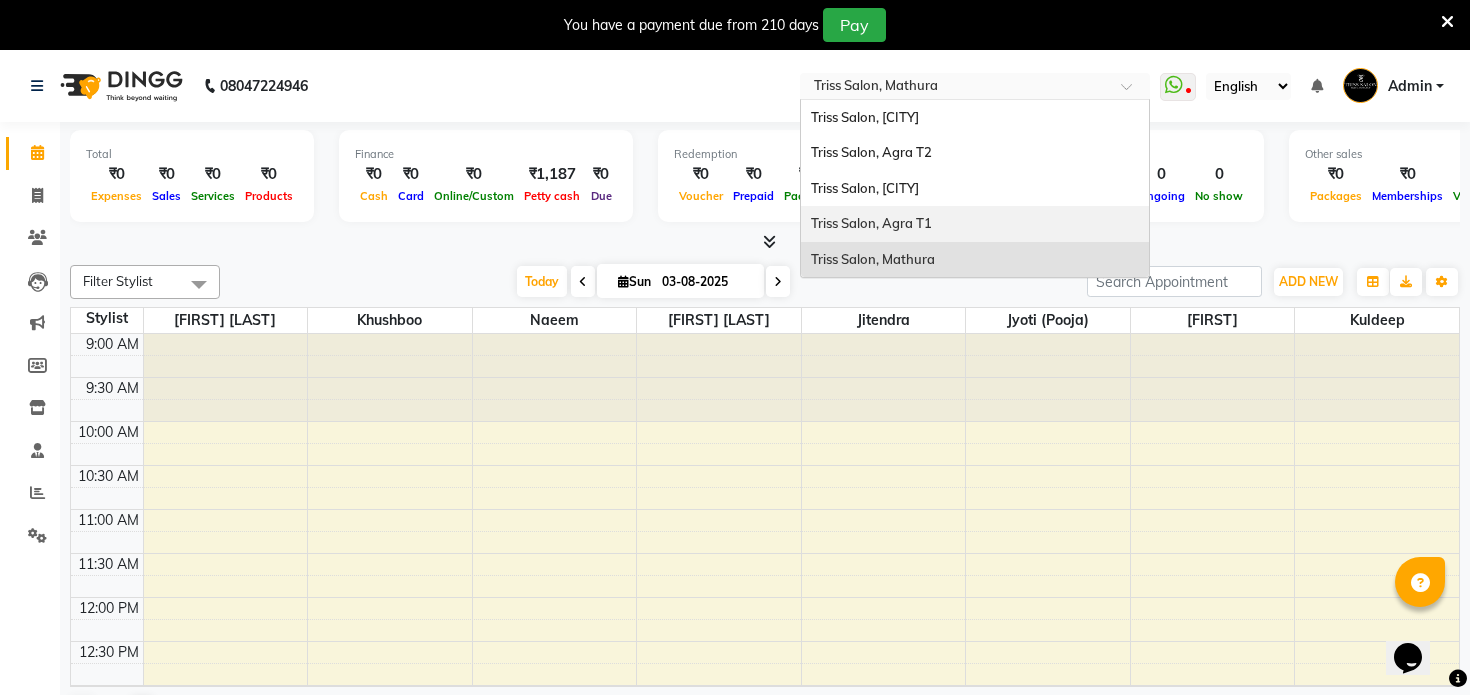click on "Triss Salon, Agra T1" at bounding box center [871, 223] 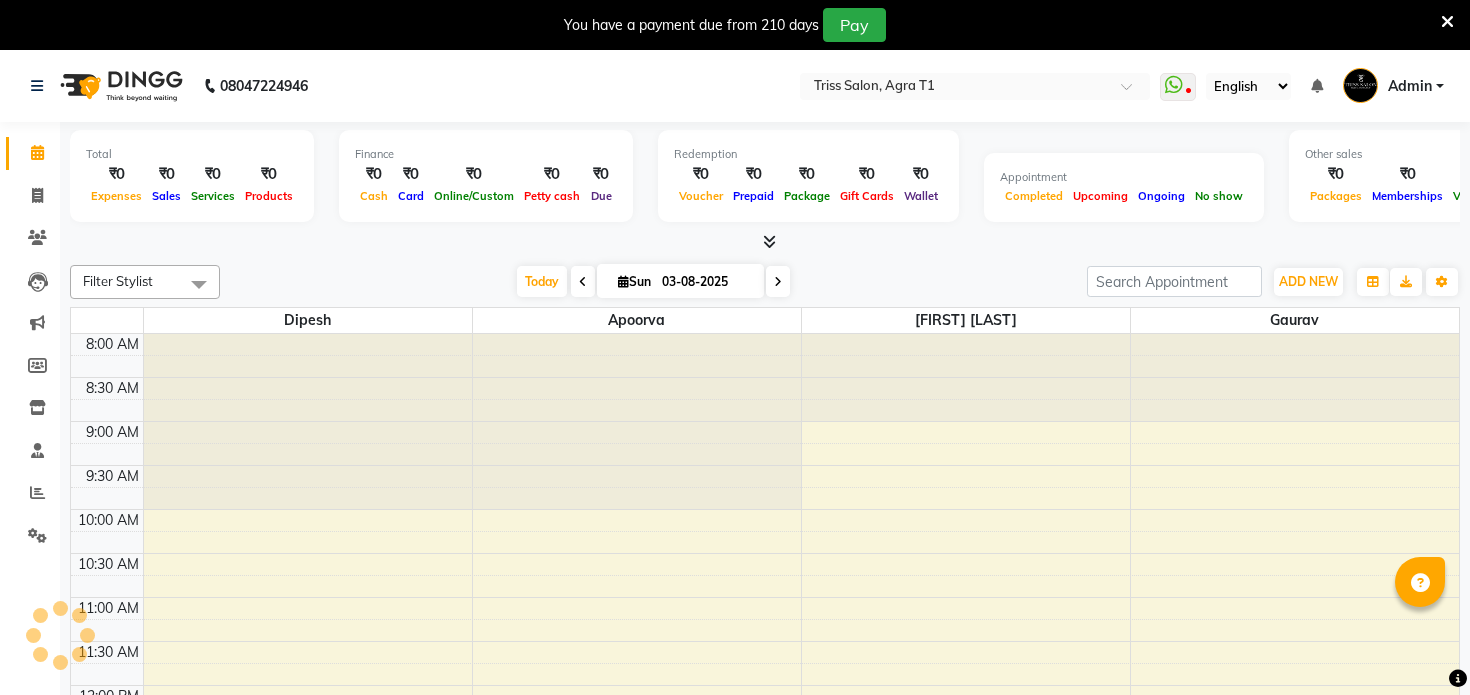scroll, scrollTop: 0, scrollLeft: 0, axis: both 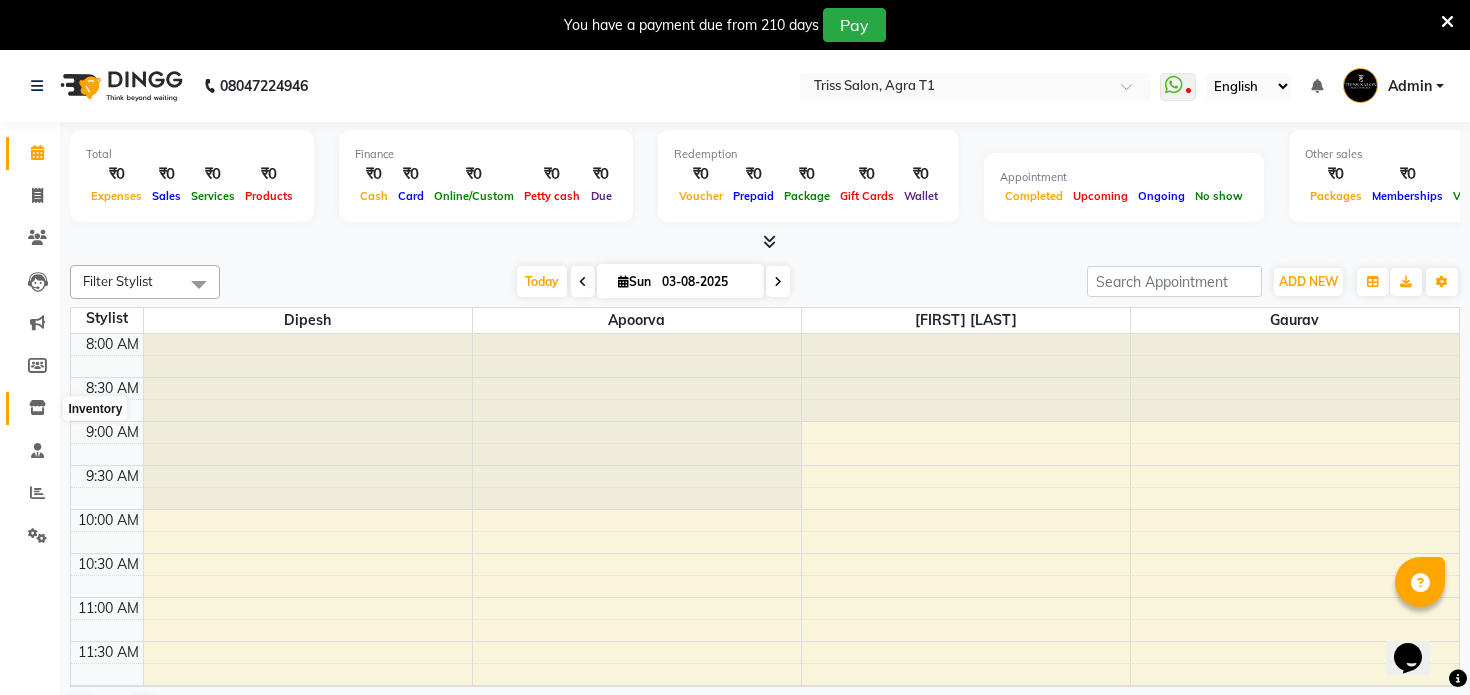 click 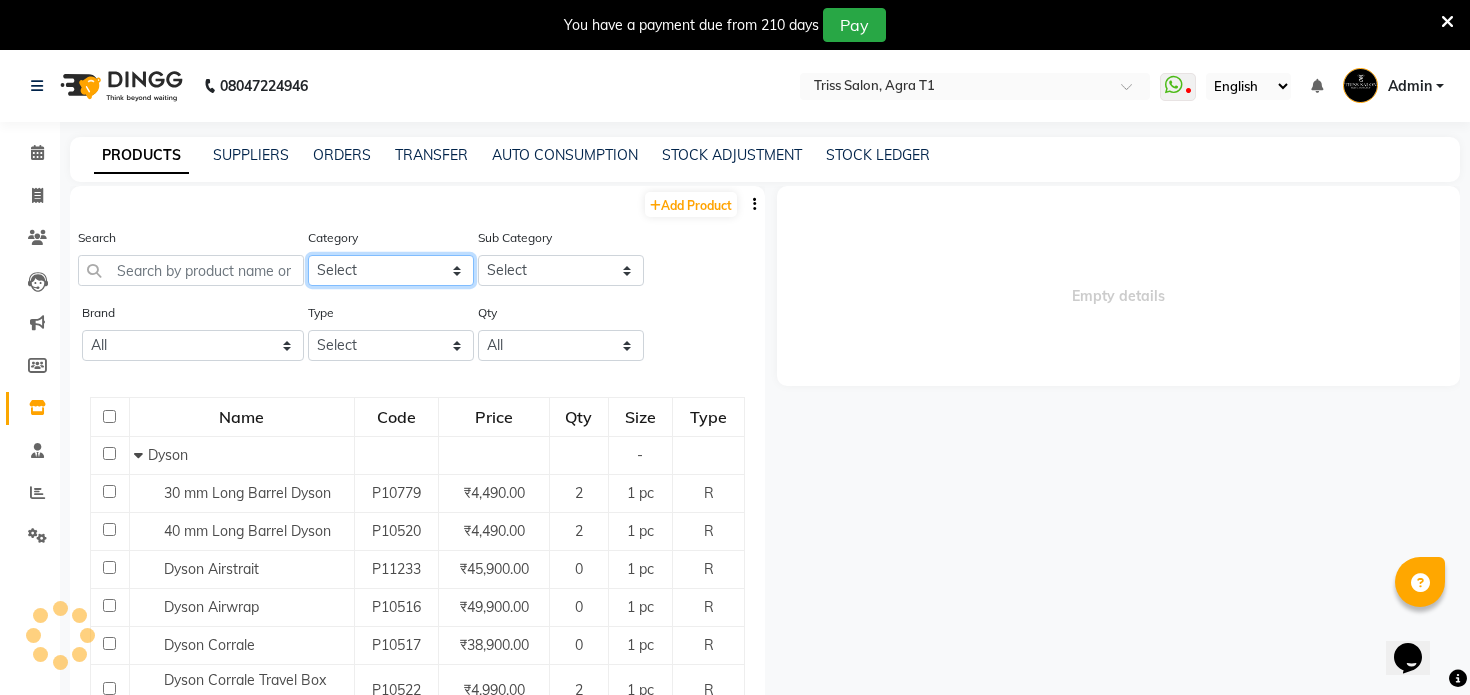 click on "Select PH Keune GK Moroccan Oil 3TenX K18 Schwarzkopf Mintree Kanpeki Thalgo Other Floractive" 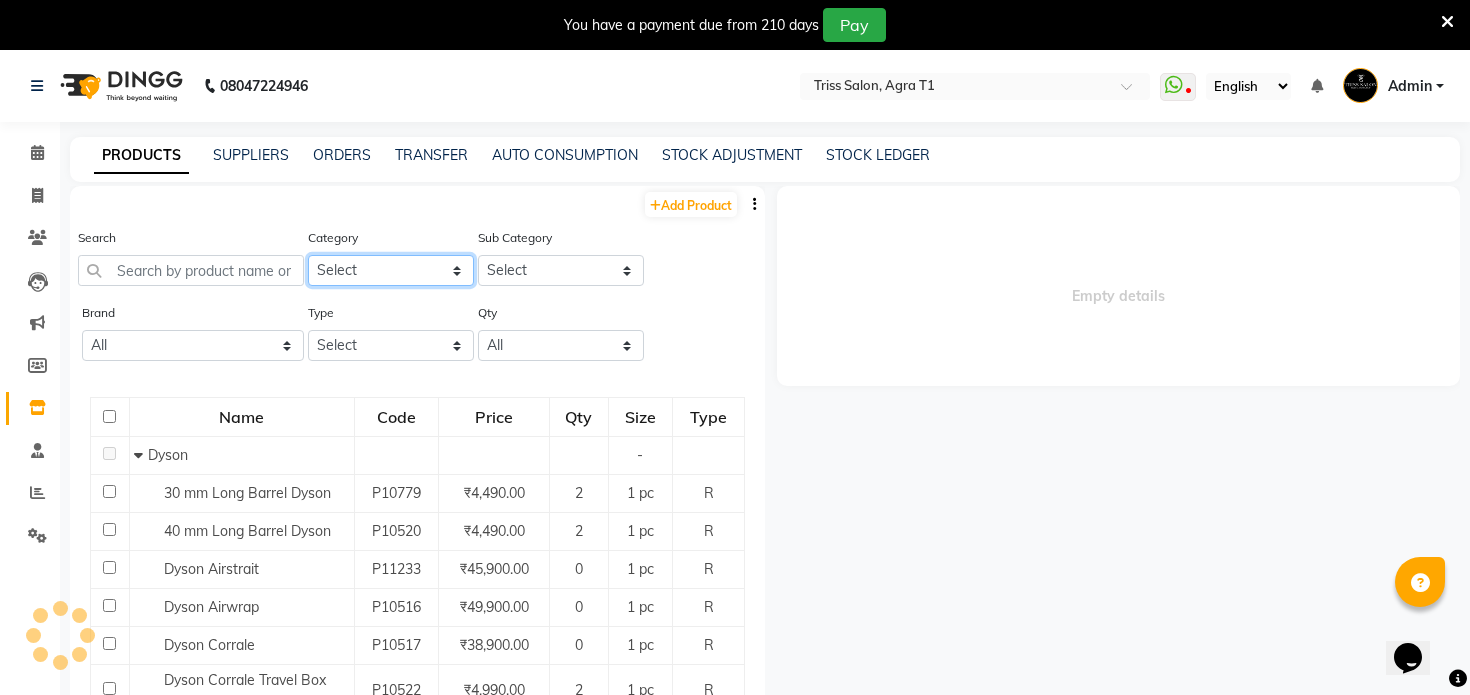 select on "367302350" 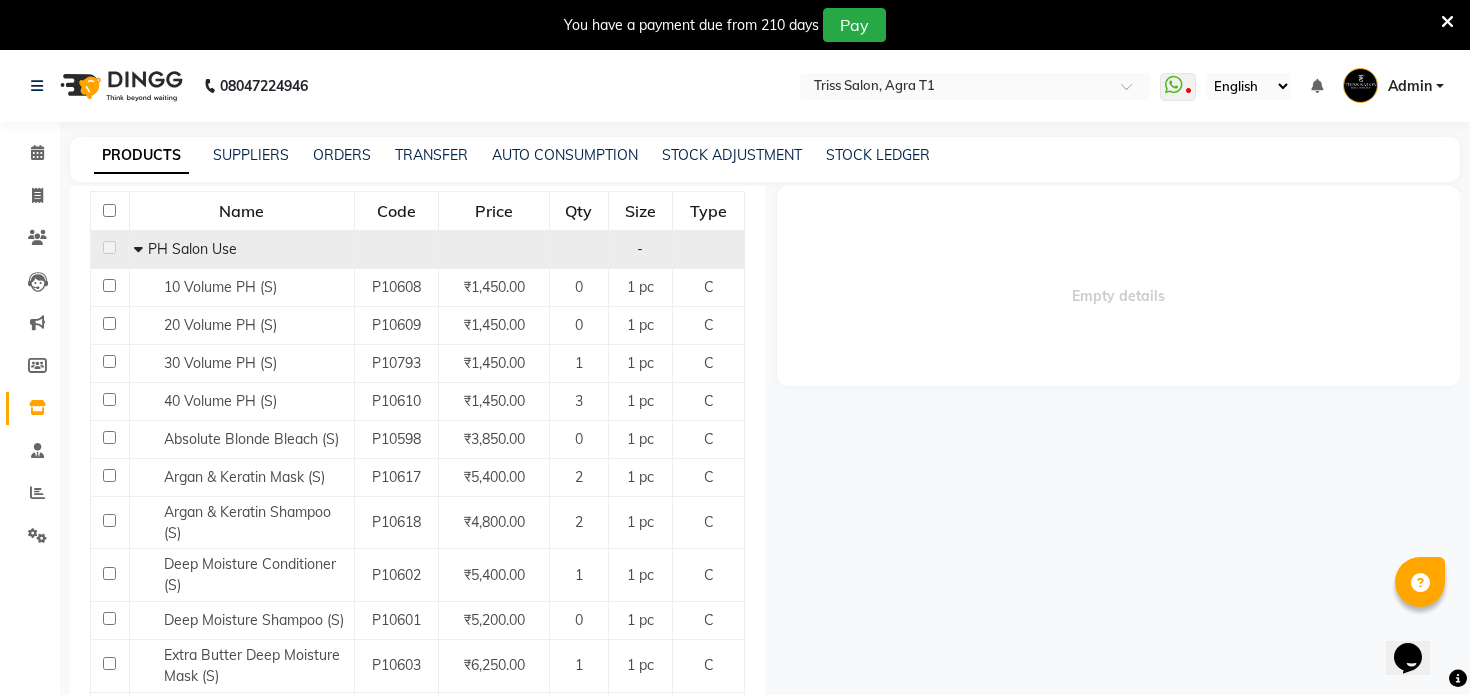 scroll, scrollTop: 233, scrollLeft: 0, axis: vertical 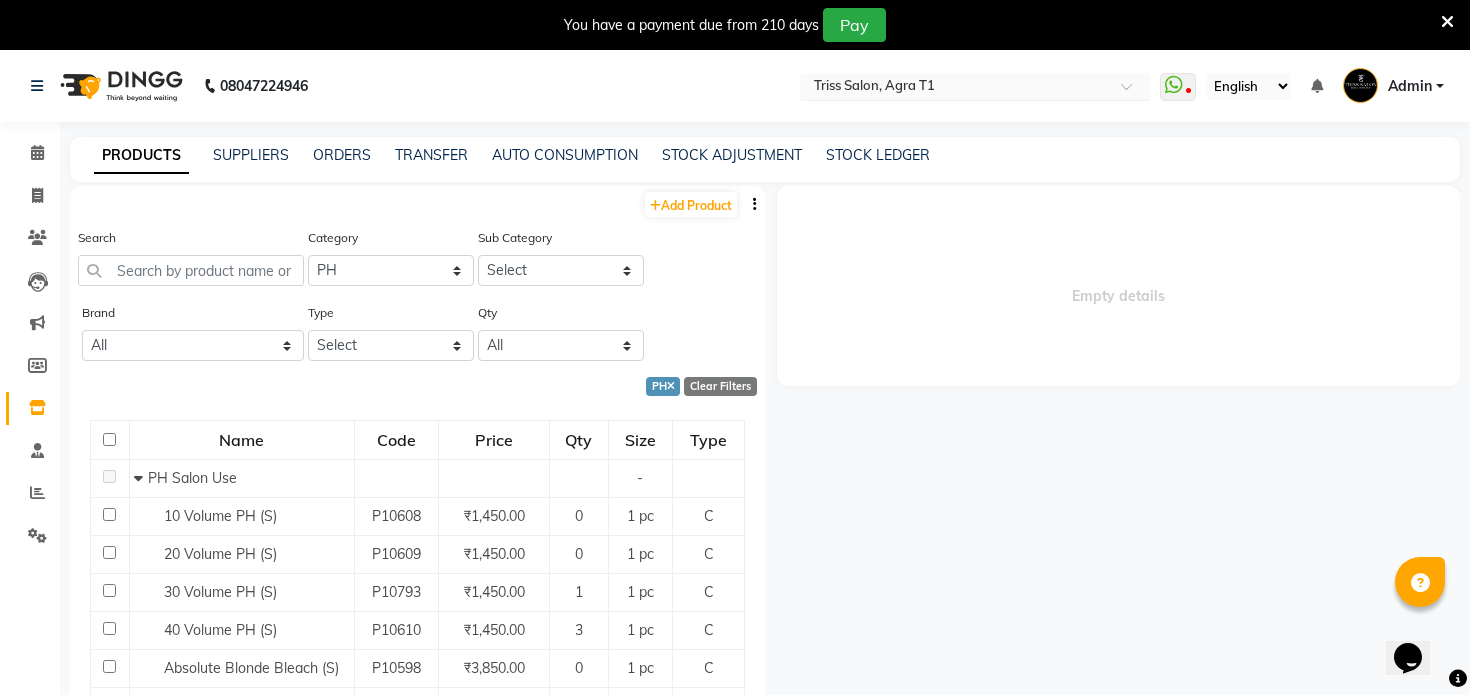 click at bounding box center (955, 88) 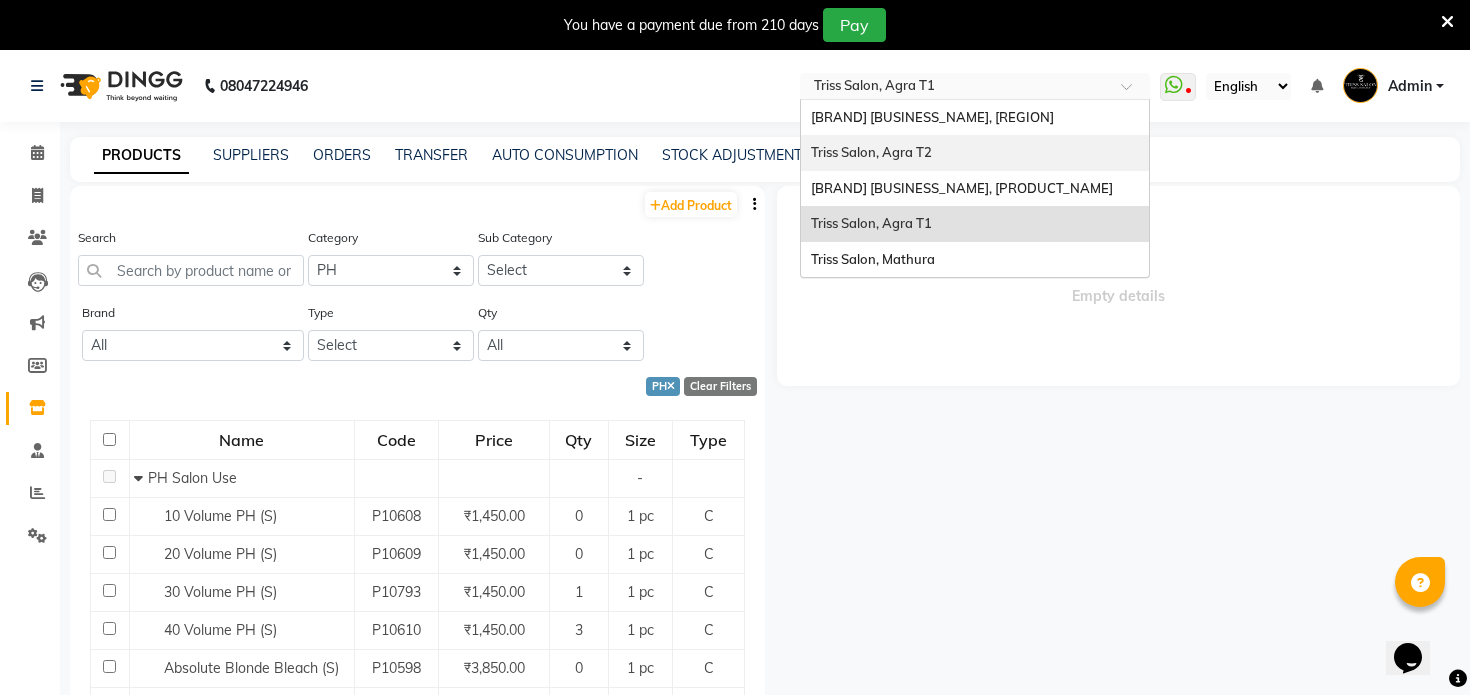 click on "Triss Salon, Agra T2" at bounding box center (871, 152) 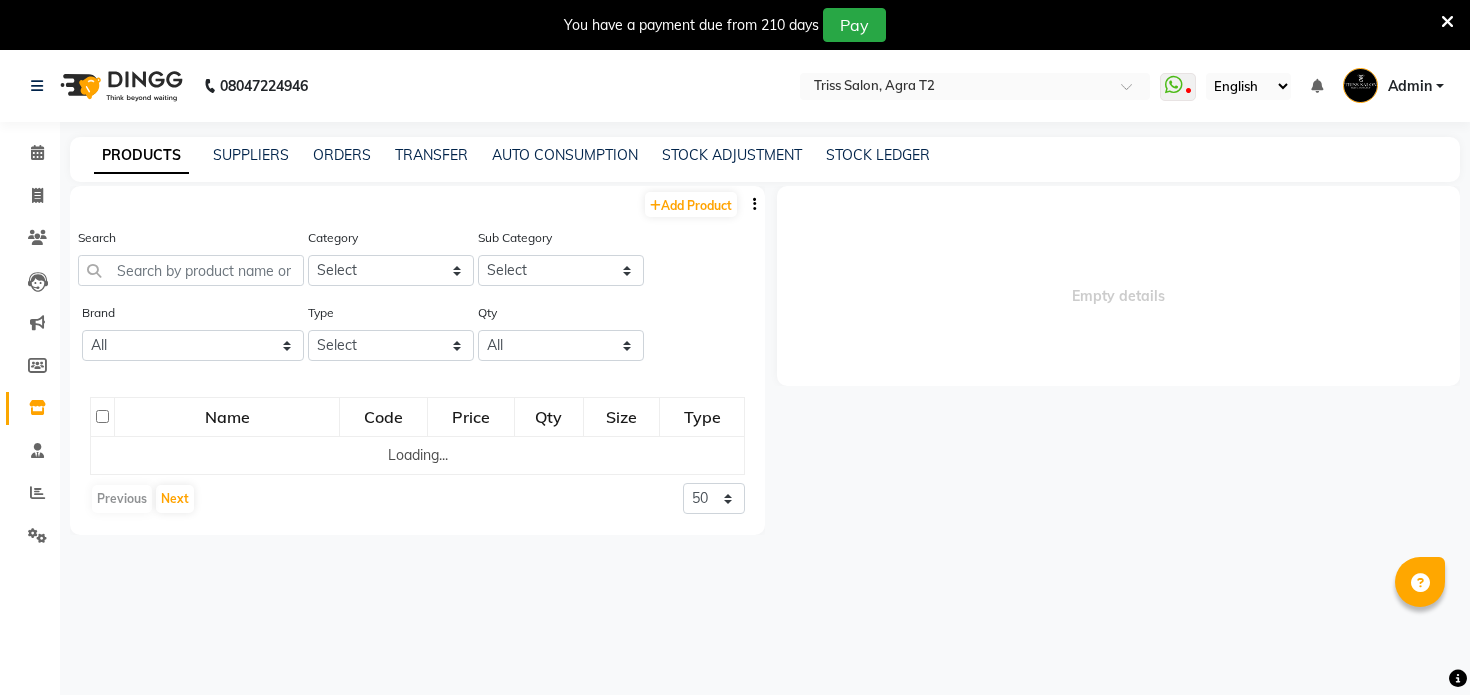 scroll, scrollTop: 0, scrollLeft: 0, axis: both 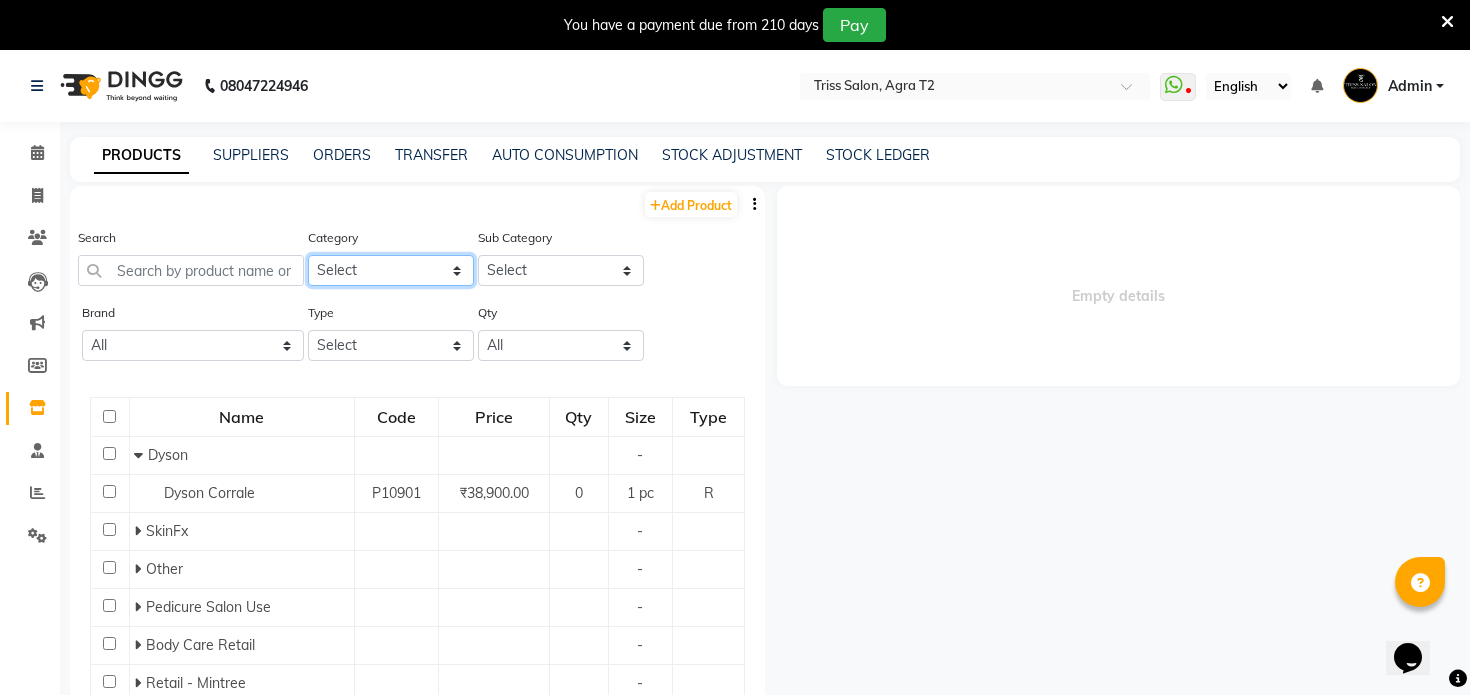 click on "Select PH Keune GK Moroccan Oil 3TenX K18 Schwarzkopf Mintree Kanpeki Thalgo Other Floractive" 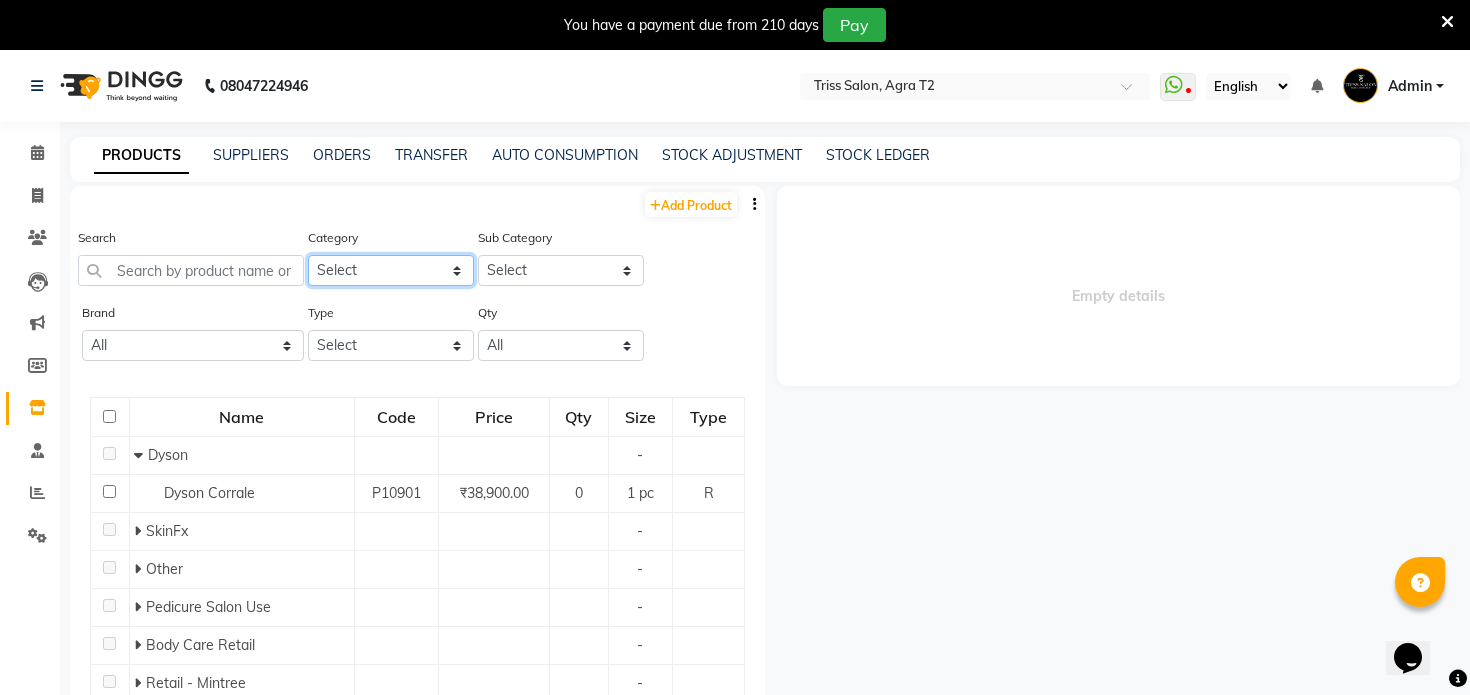 select on "367302450" 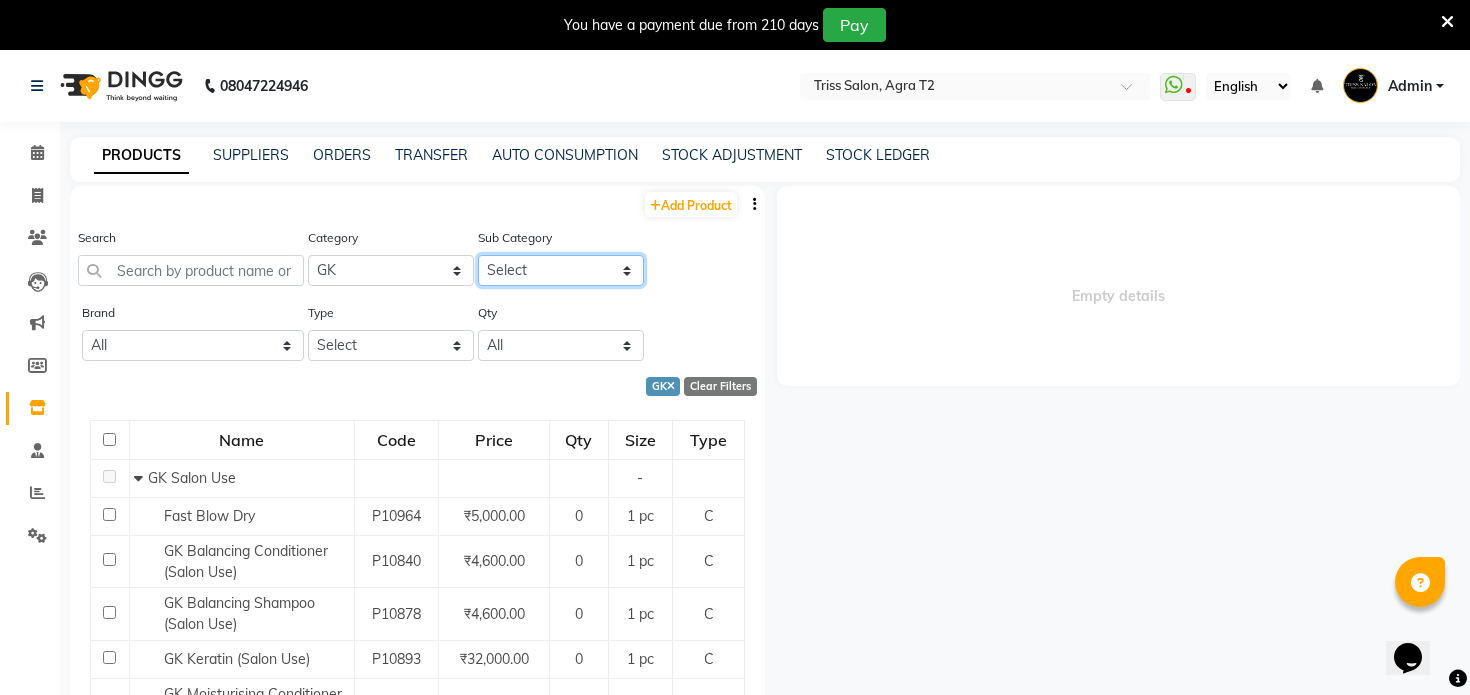 click on "Select GK Salon Use GK Retail Floractive" 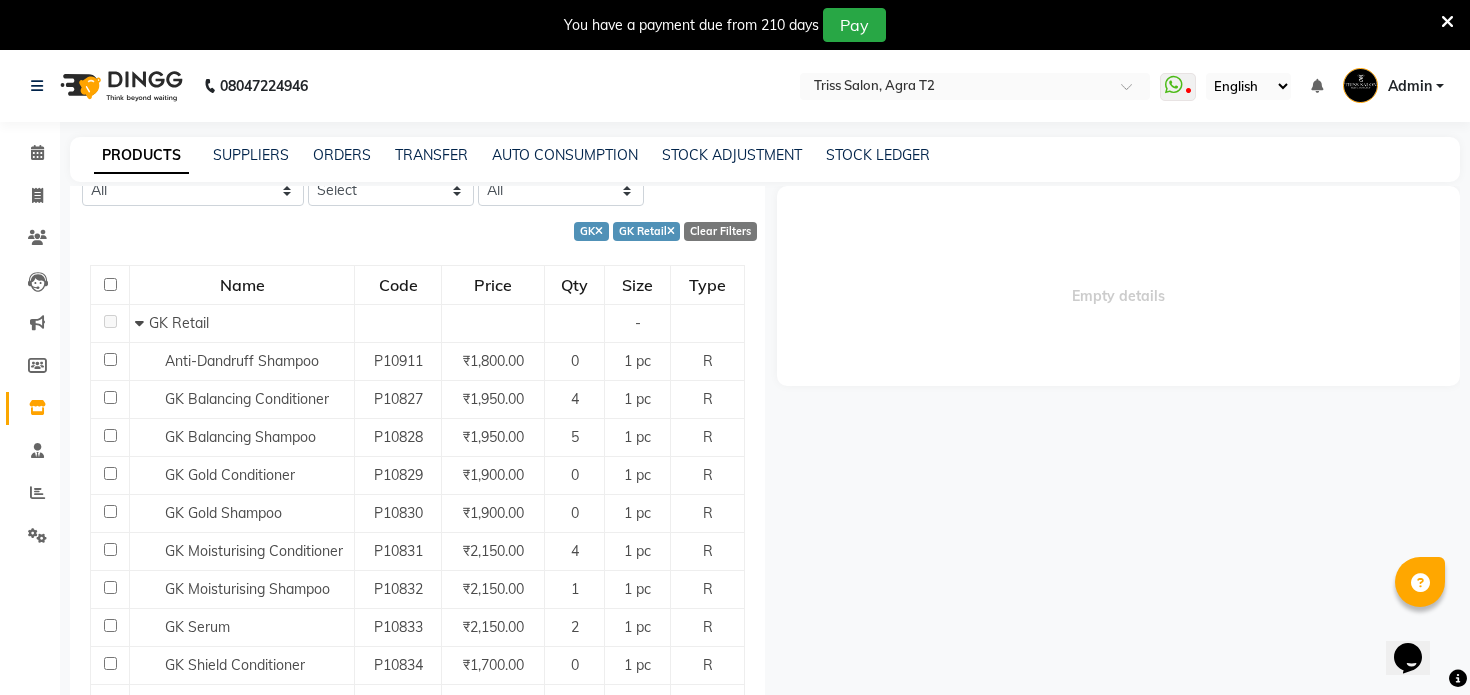 scroll, scrollTop: 157, scrollLeft: 0, axis: vertical 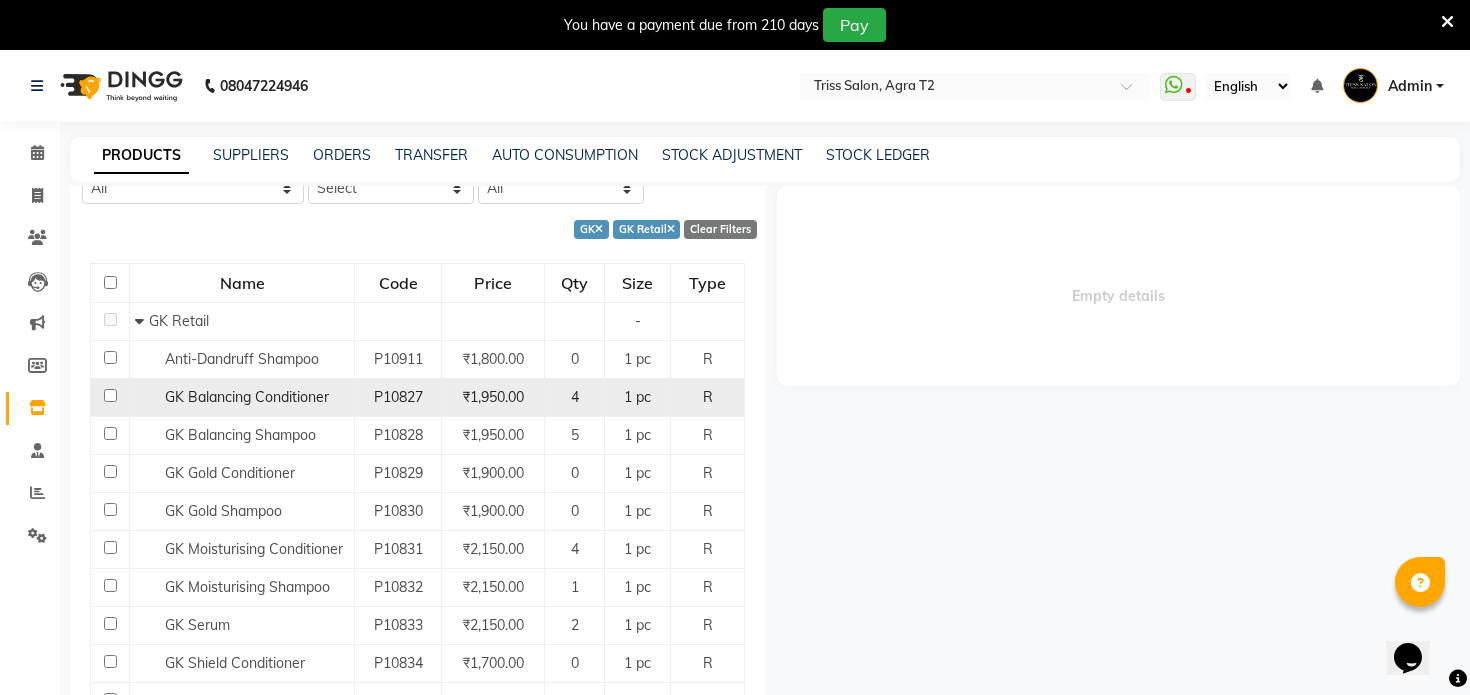 click on "GK Balancing Conditioner" 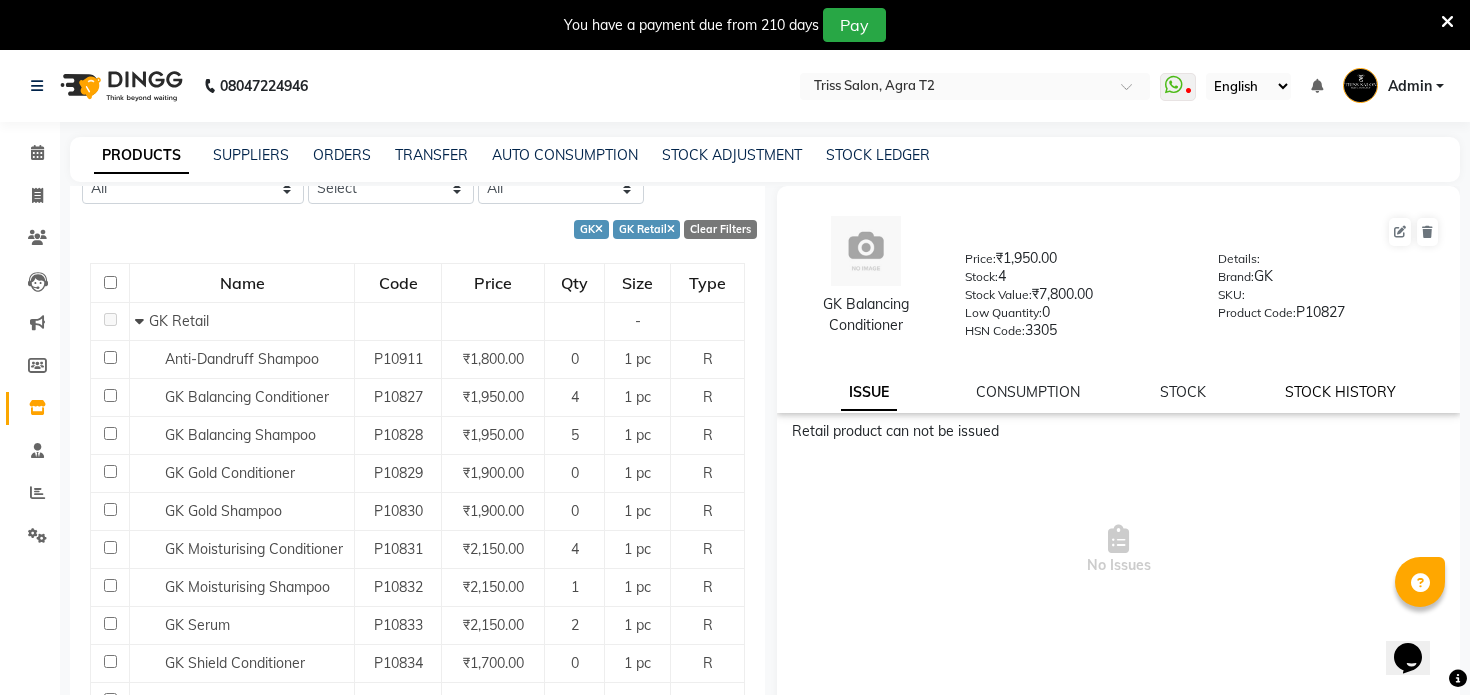 click on "STOCK HISTORY" 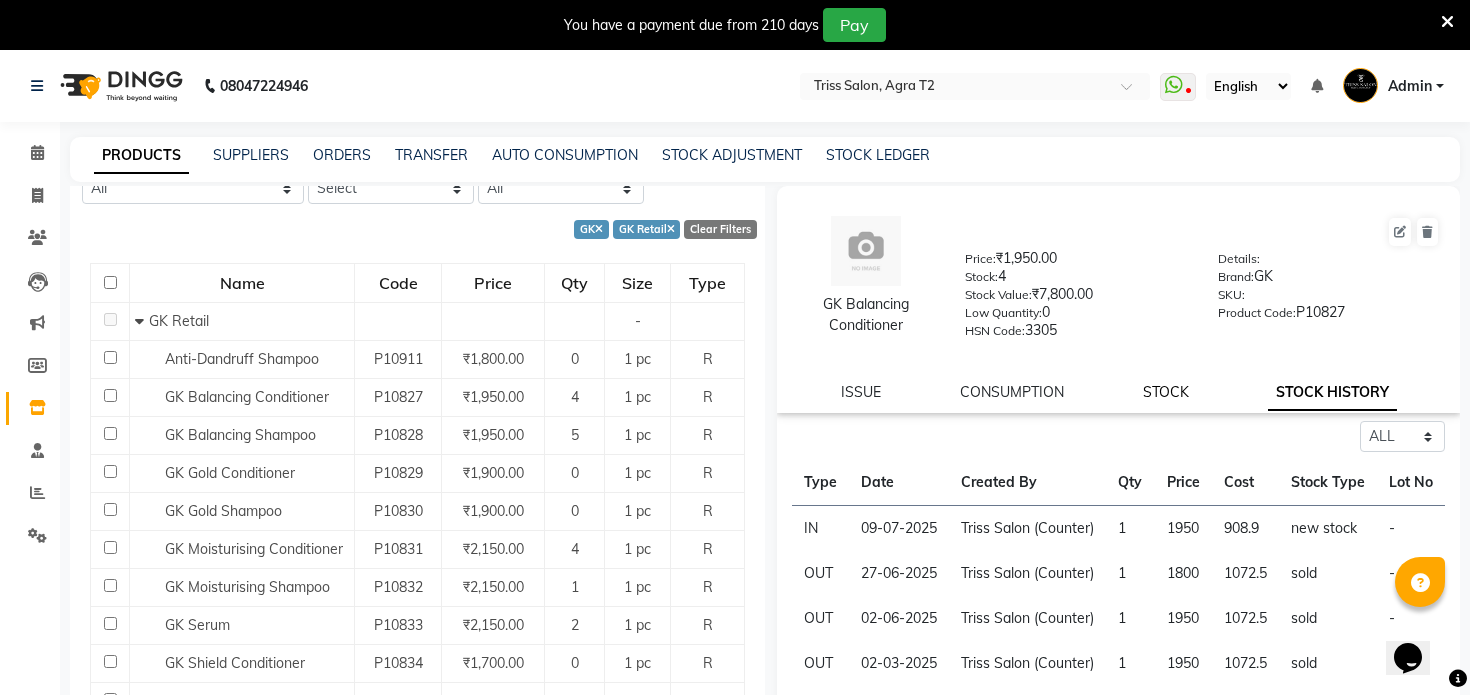 click on "STOCK" 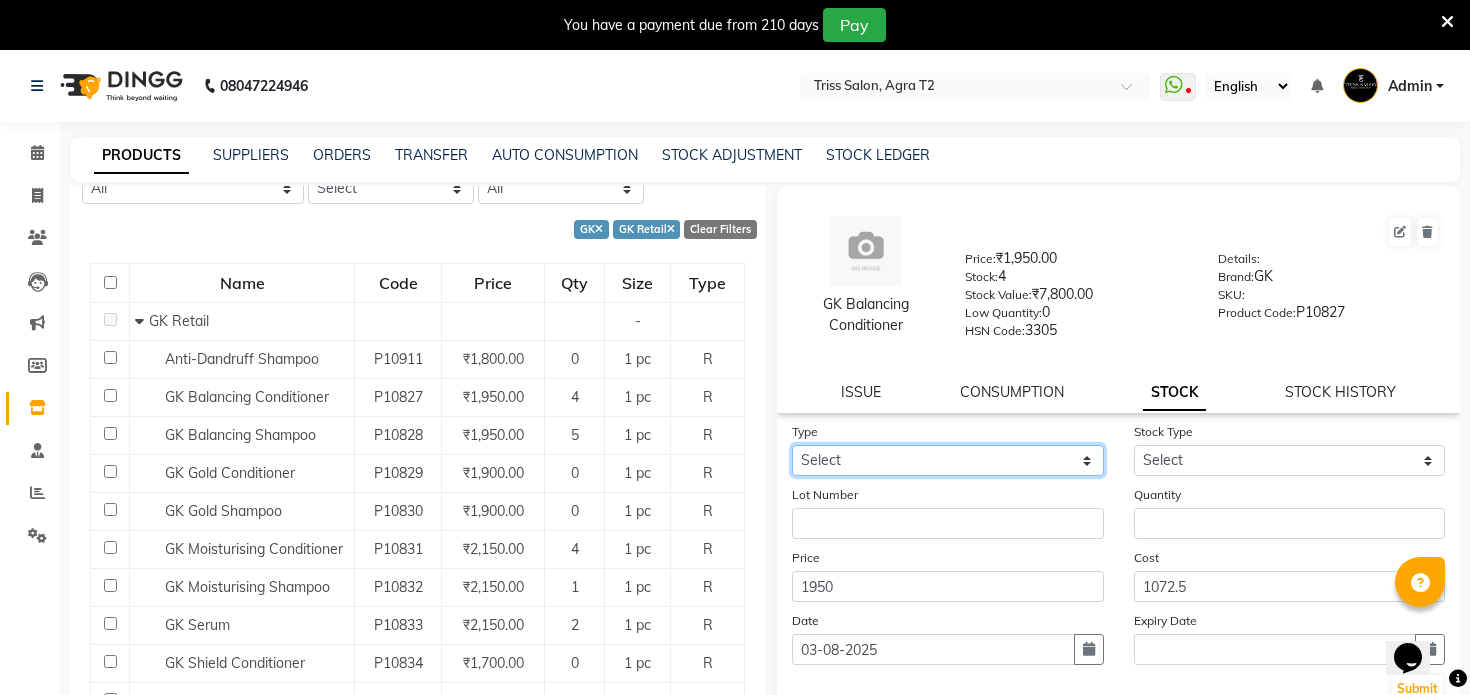click on "Select In Out" 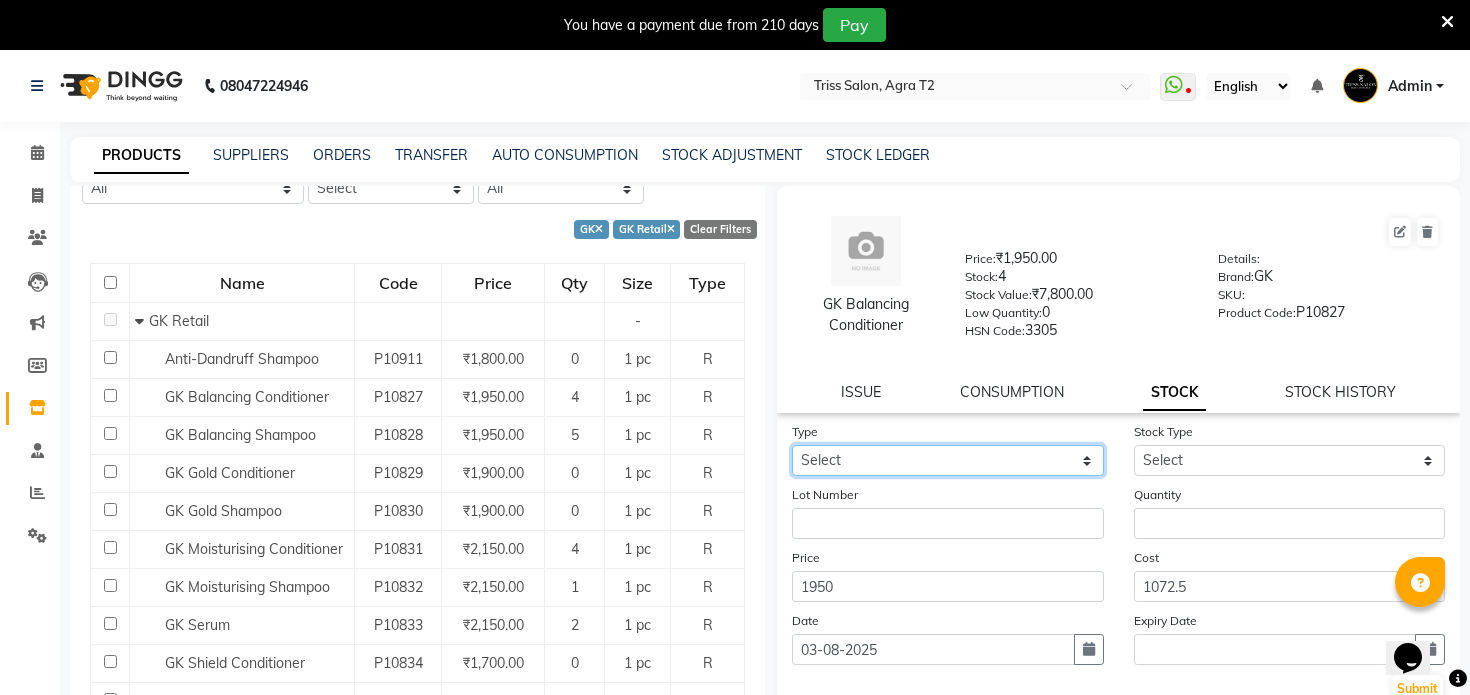 select on "in" 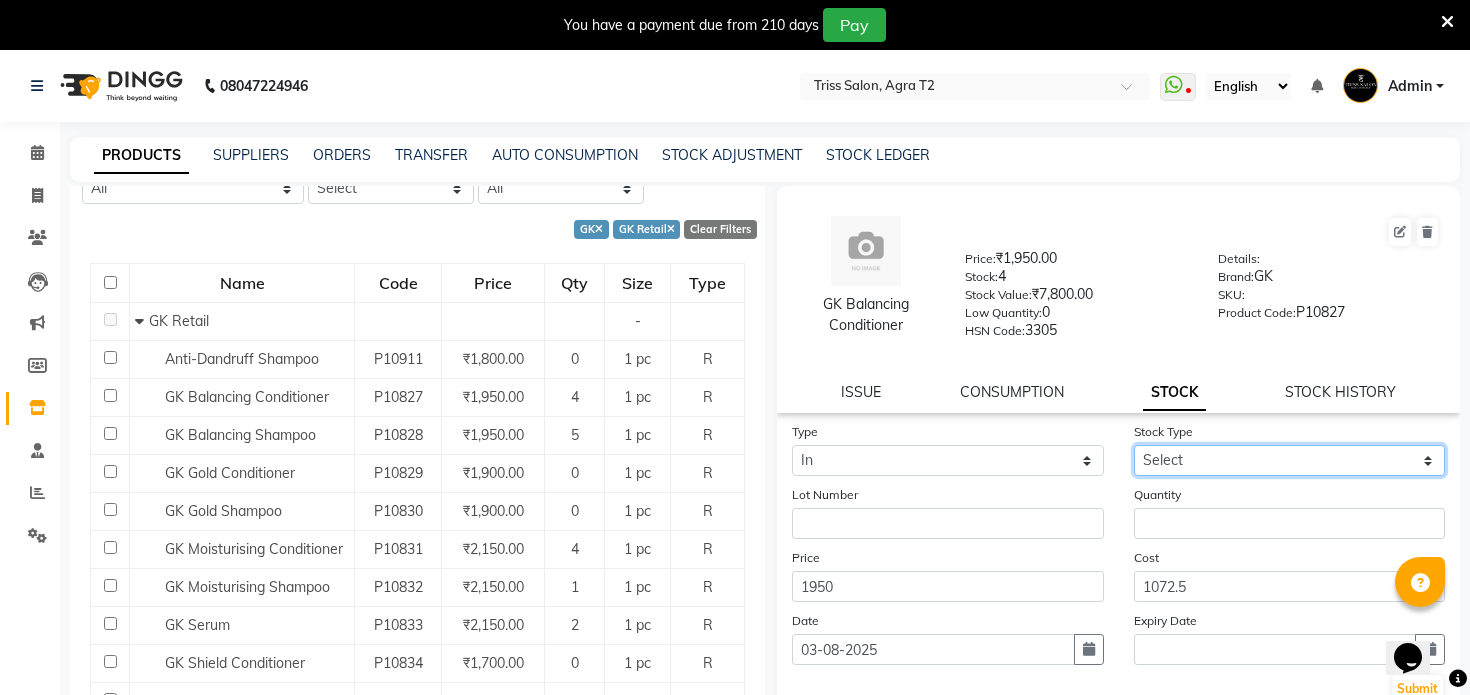 select on "adjustment" 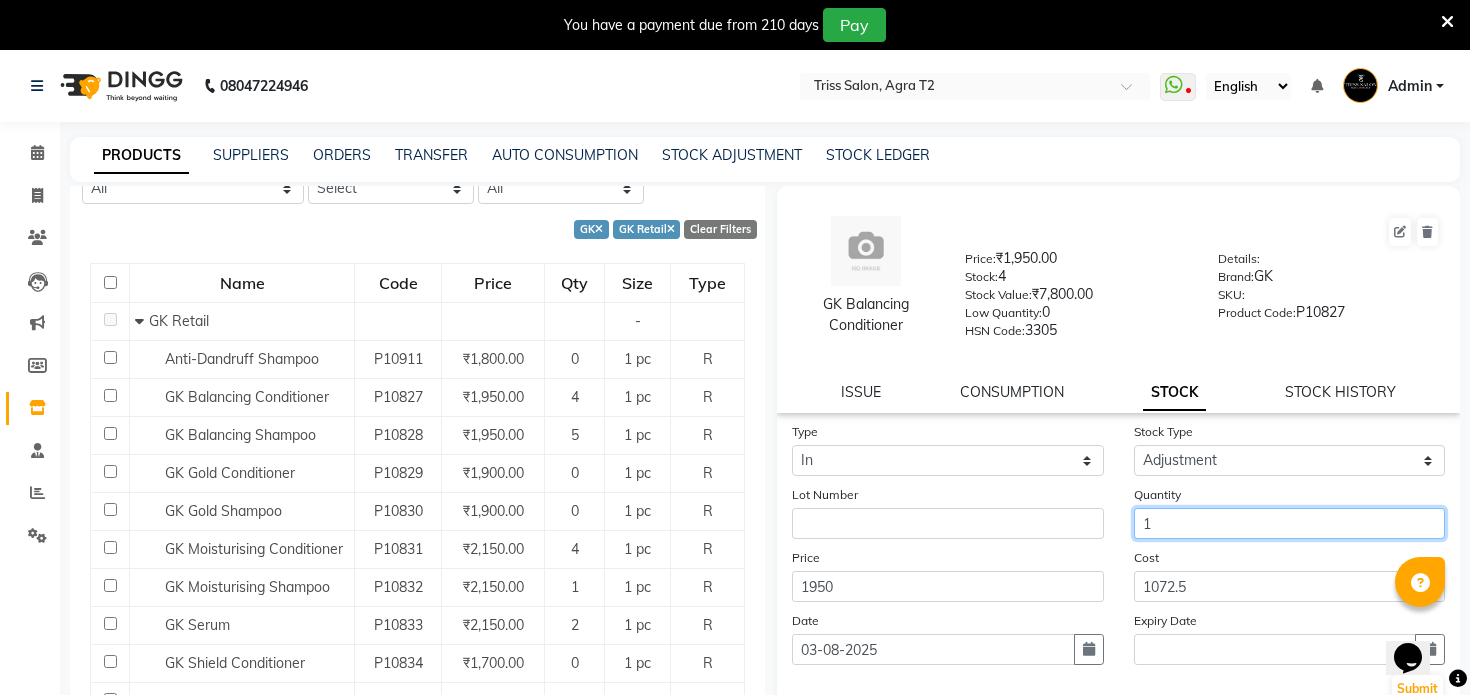 type on "1" 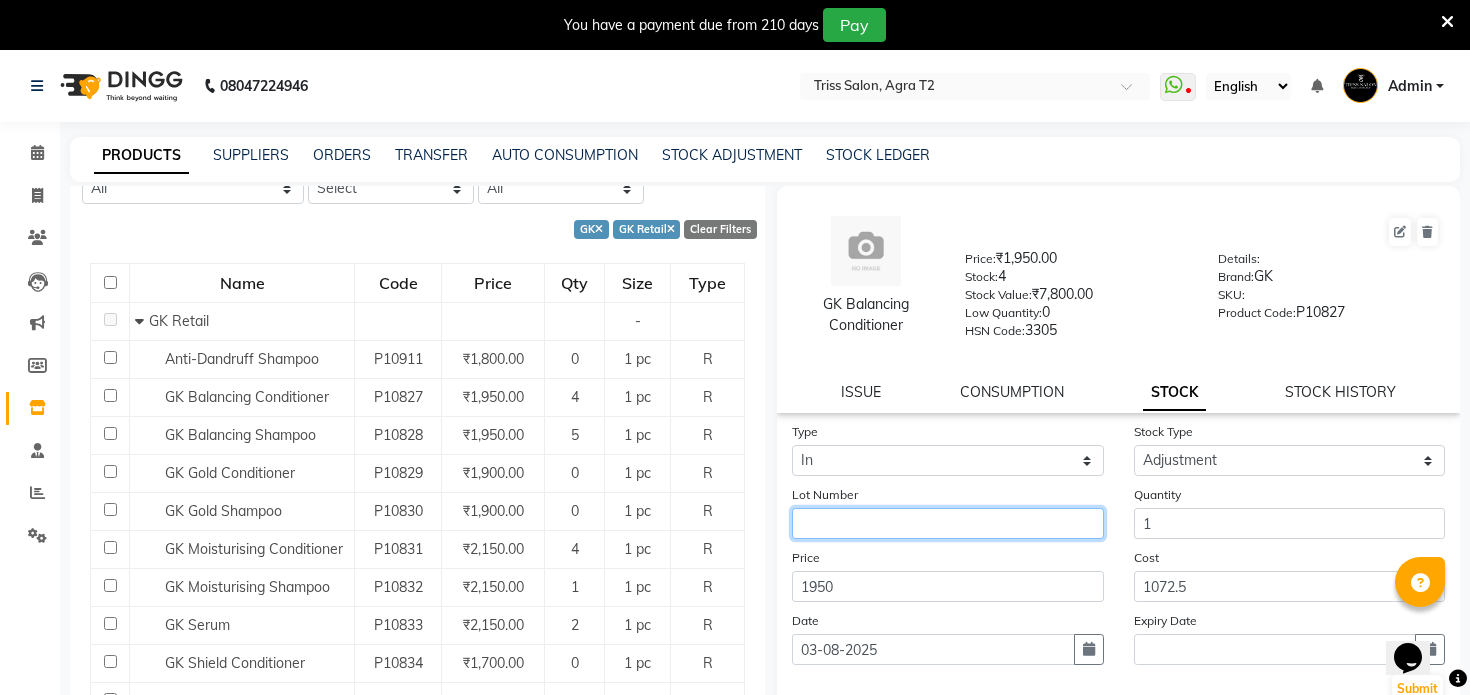 click 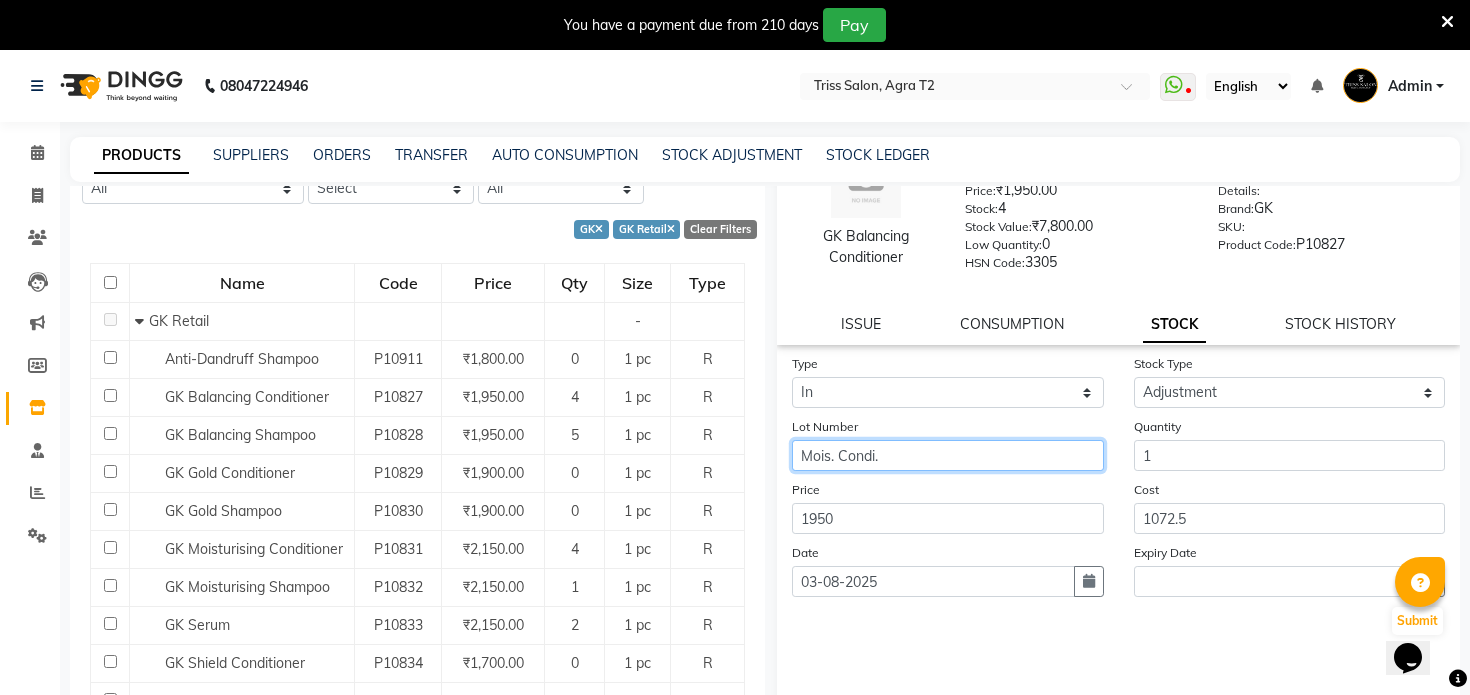 scroll, scrollTop: 93, scrollLeft: 0, axis: vertical 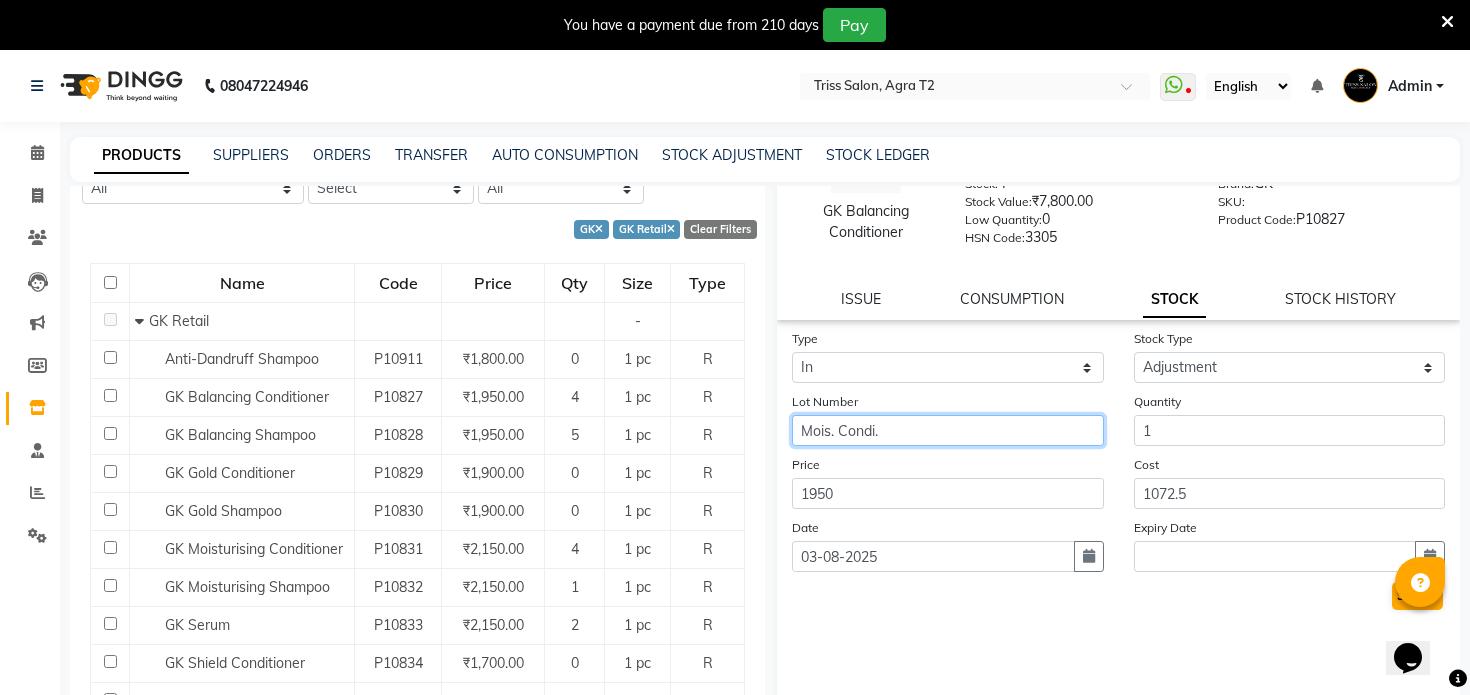 type on "Mois. Condi." 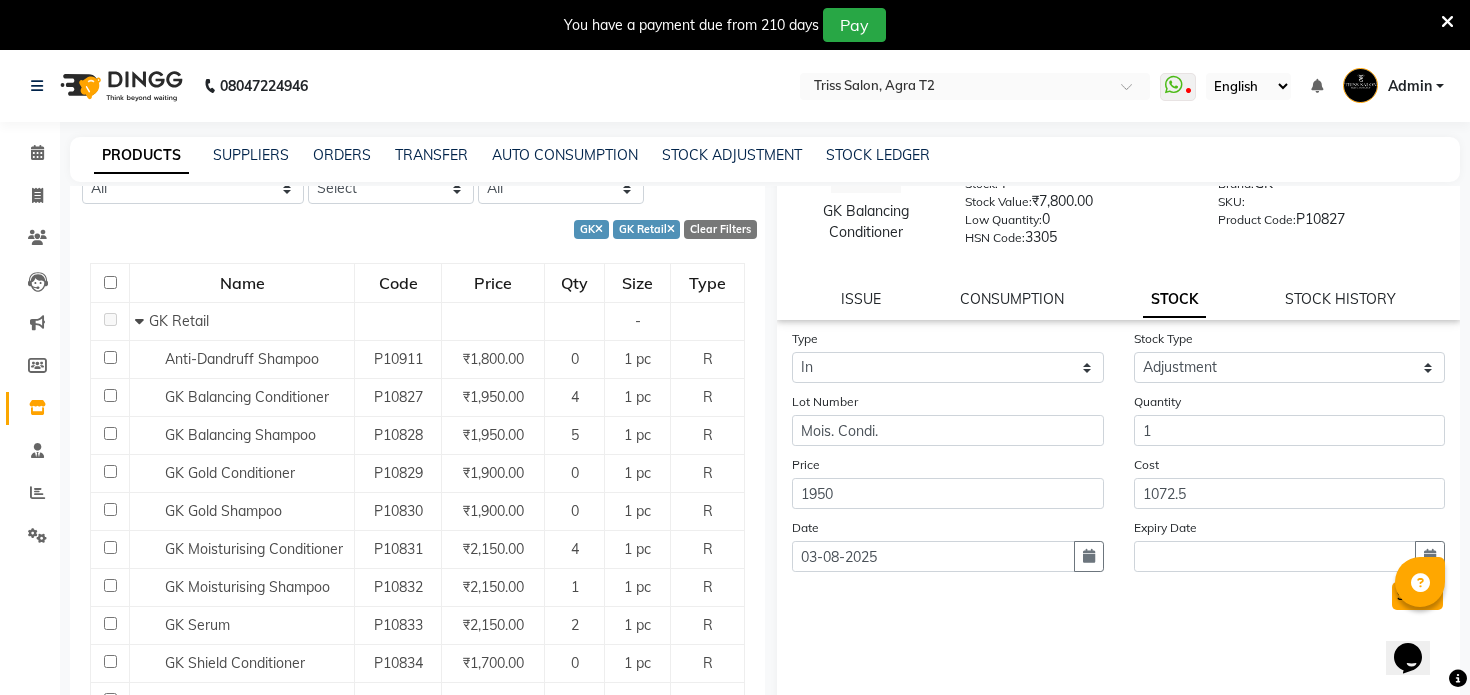 click on "Submit" 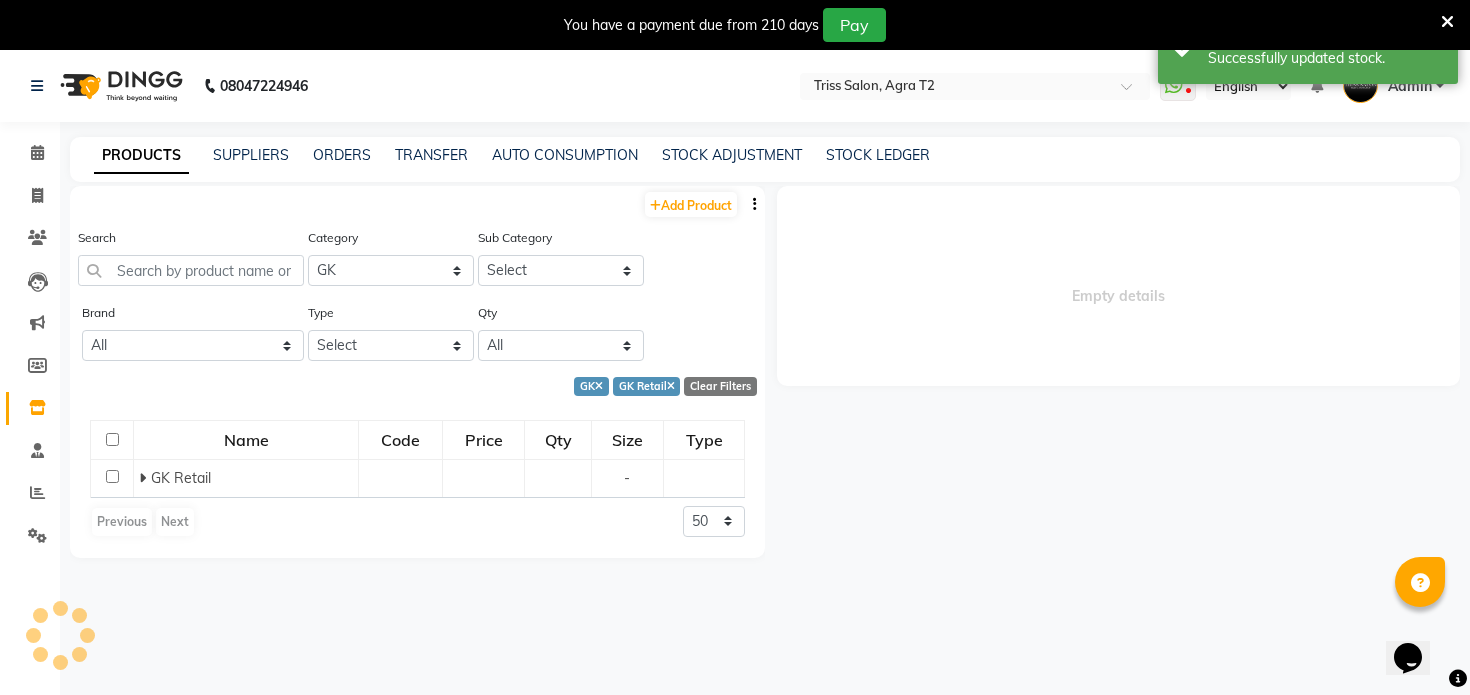scroll, scrollTop: 0, scrollLeft: 0, axis: both 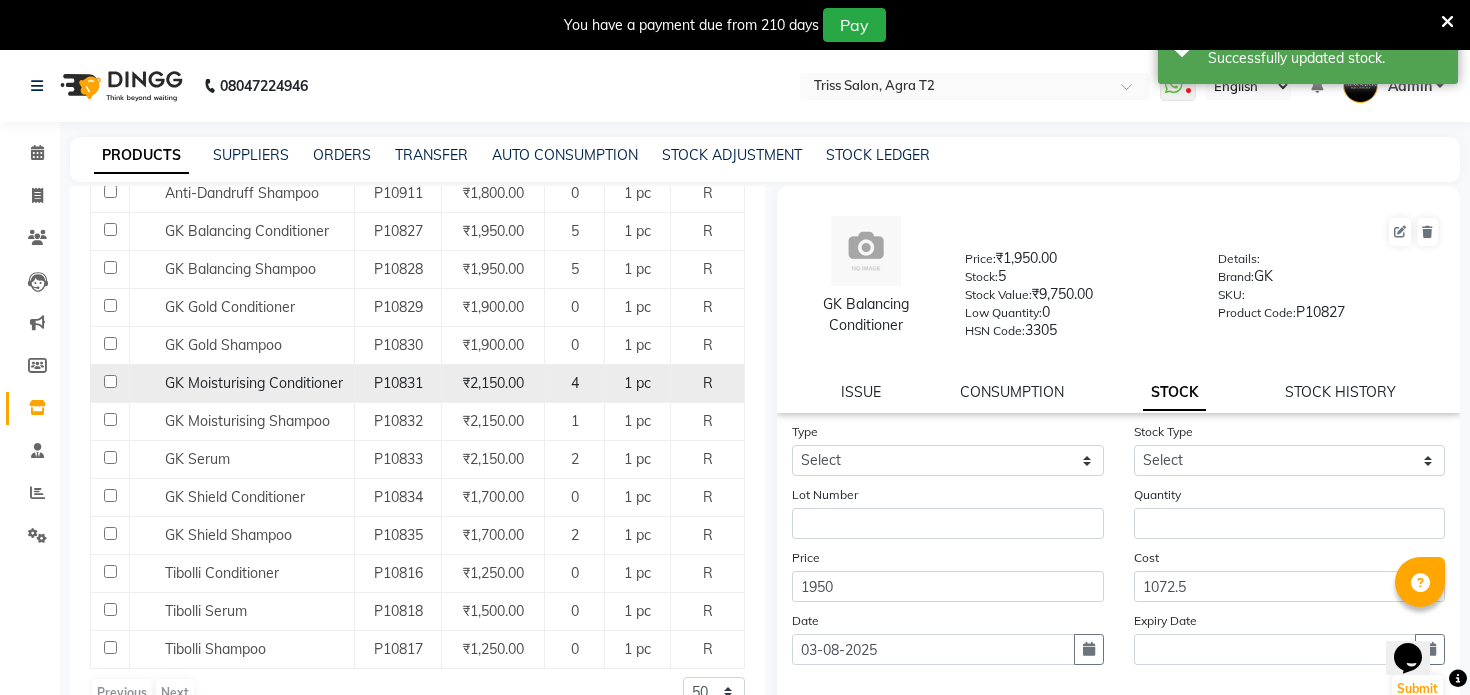 click on "GK Moisturising Conditioner" 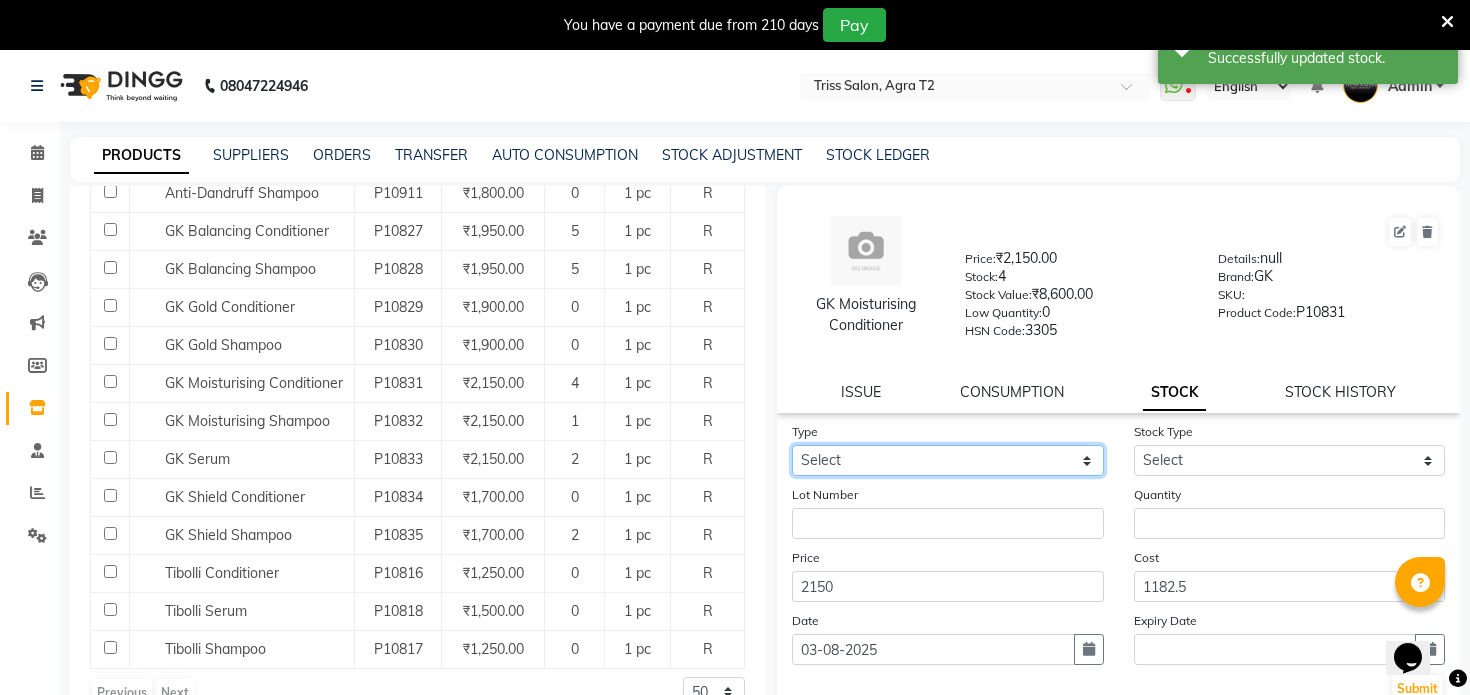 click on "Select In Out" 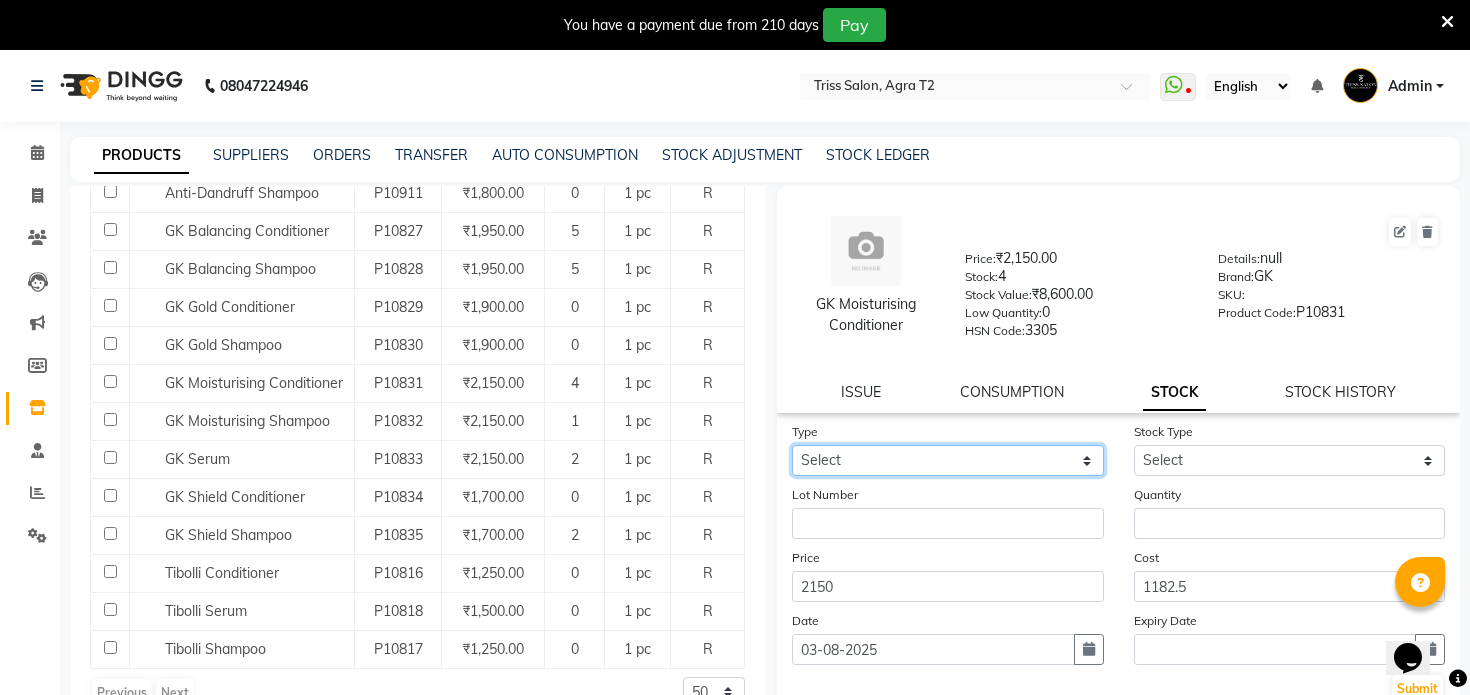 select on "out" 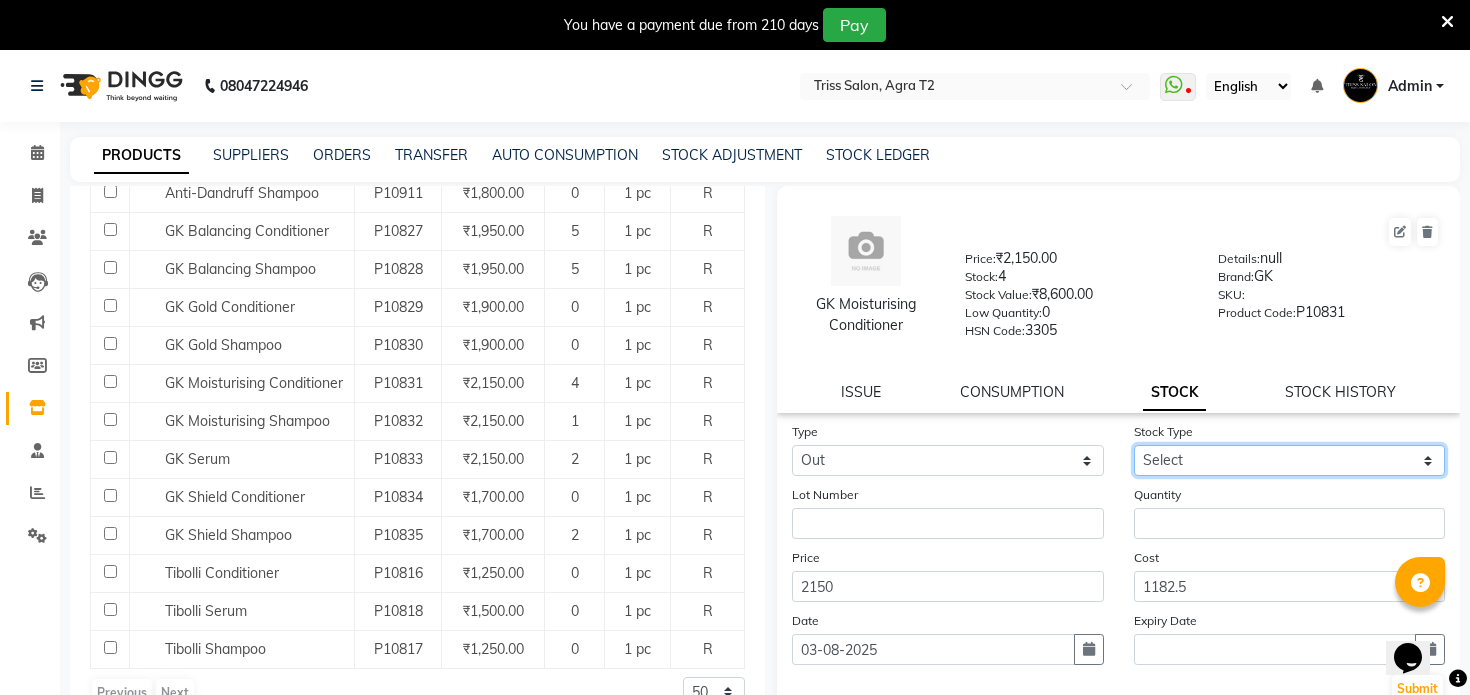select 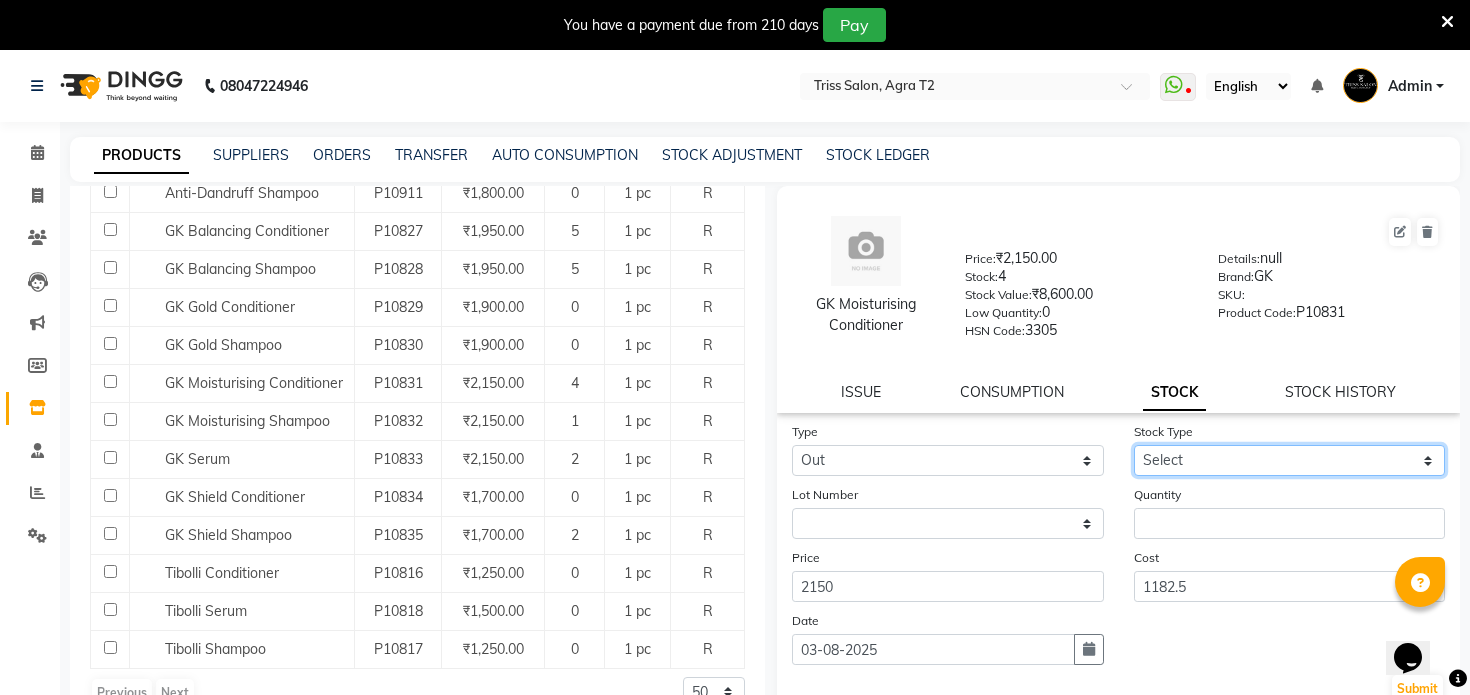 select on "adjustment" 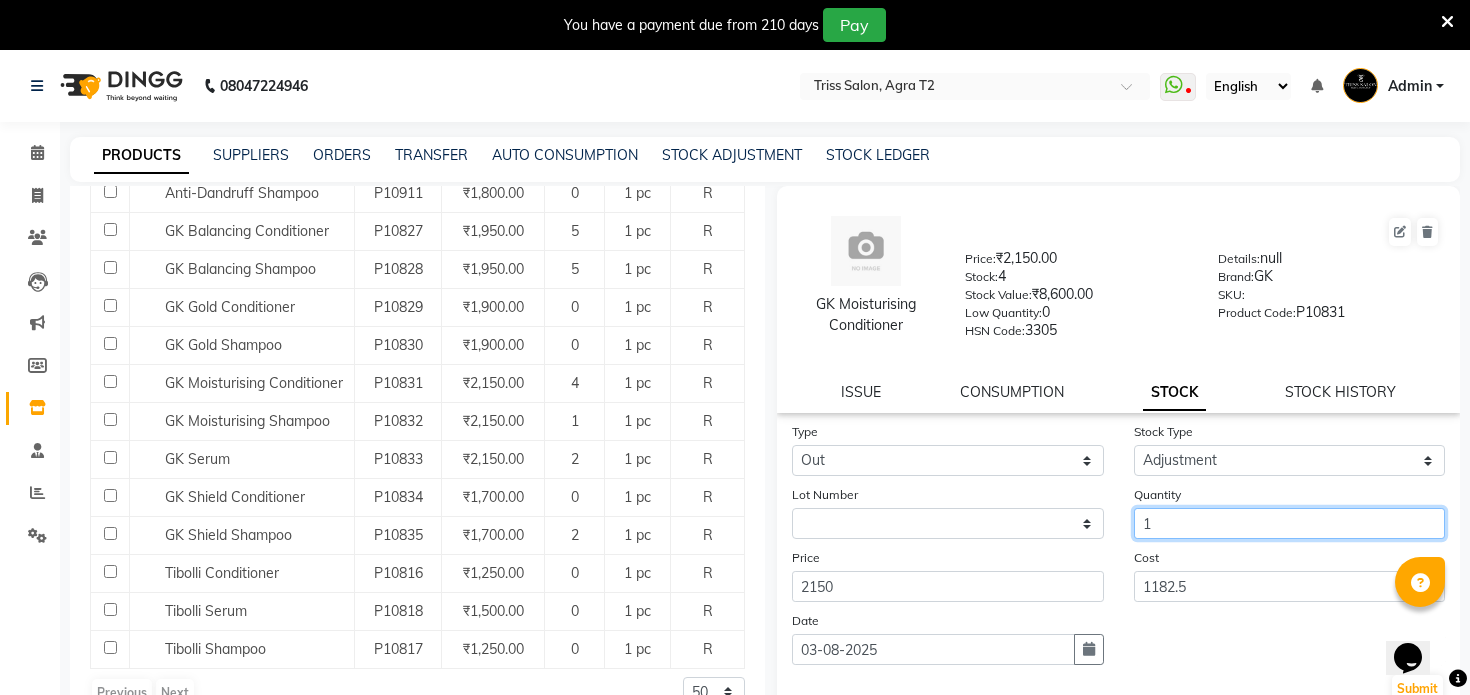 type on "1" 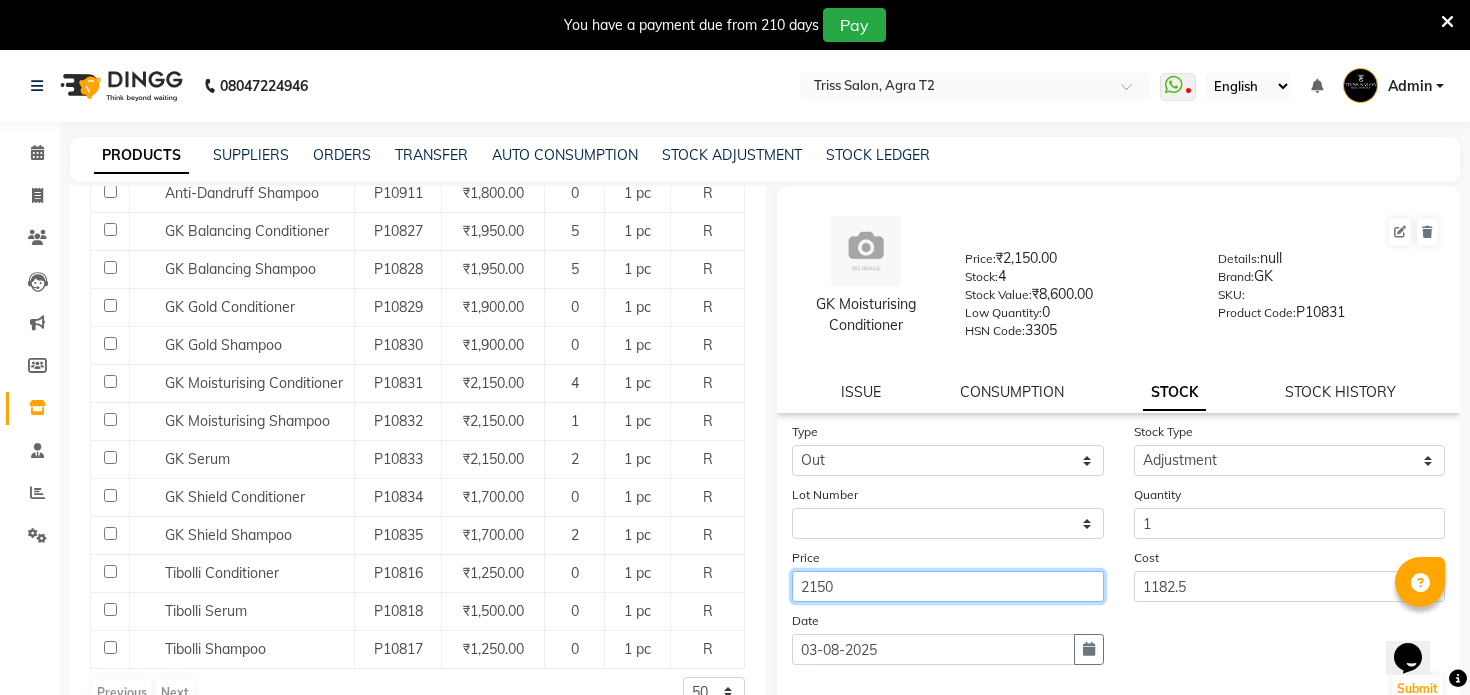 click on "Submit" 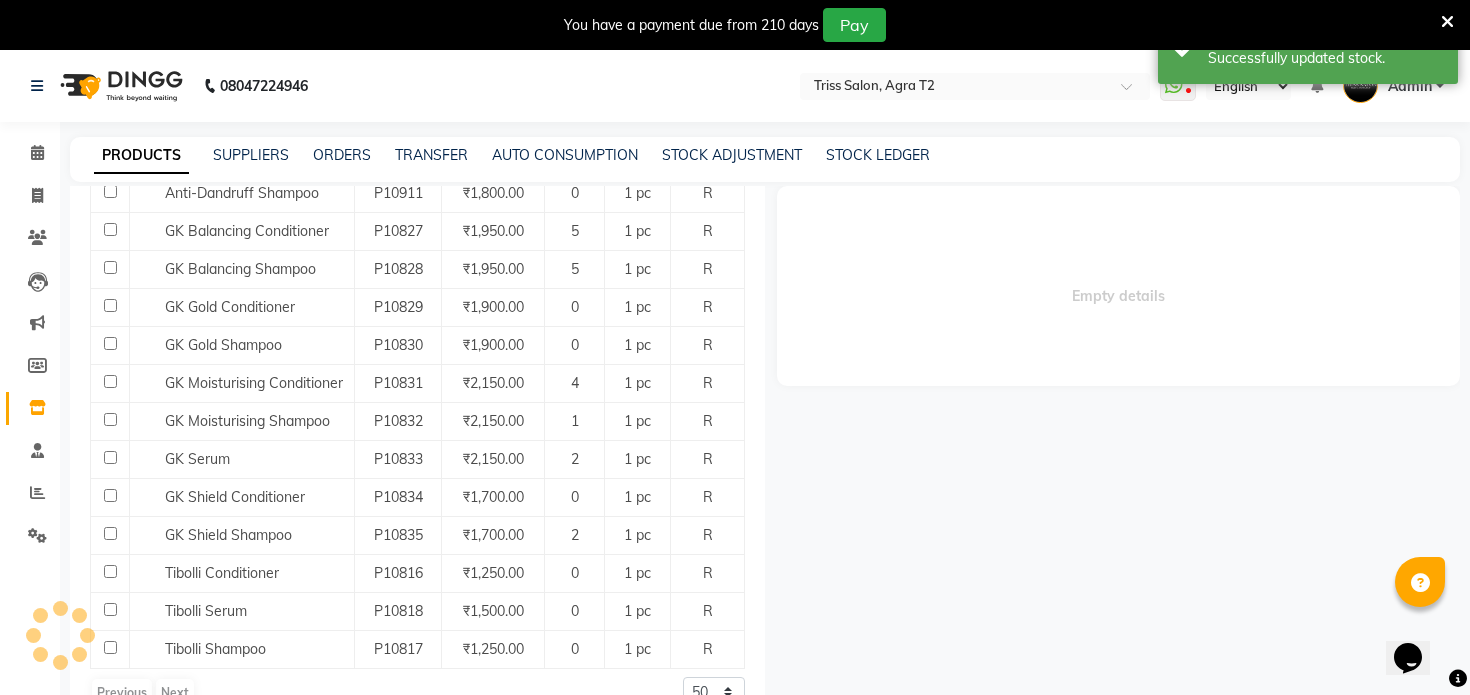 scroll, scrollTop: 0, scrollLeft: 0, axis: both 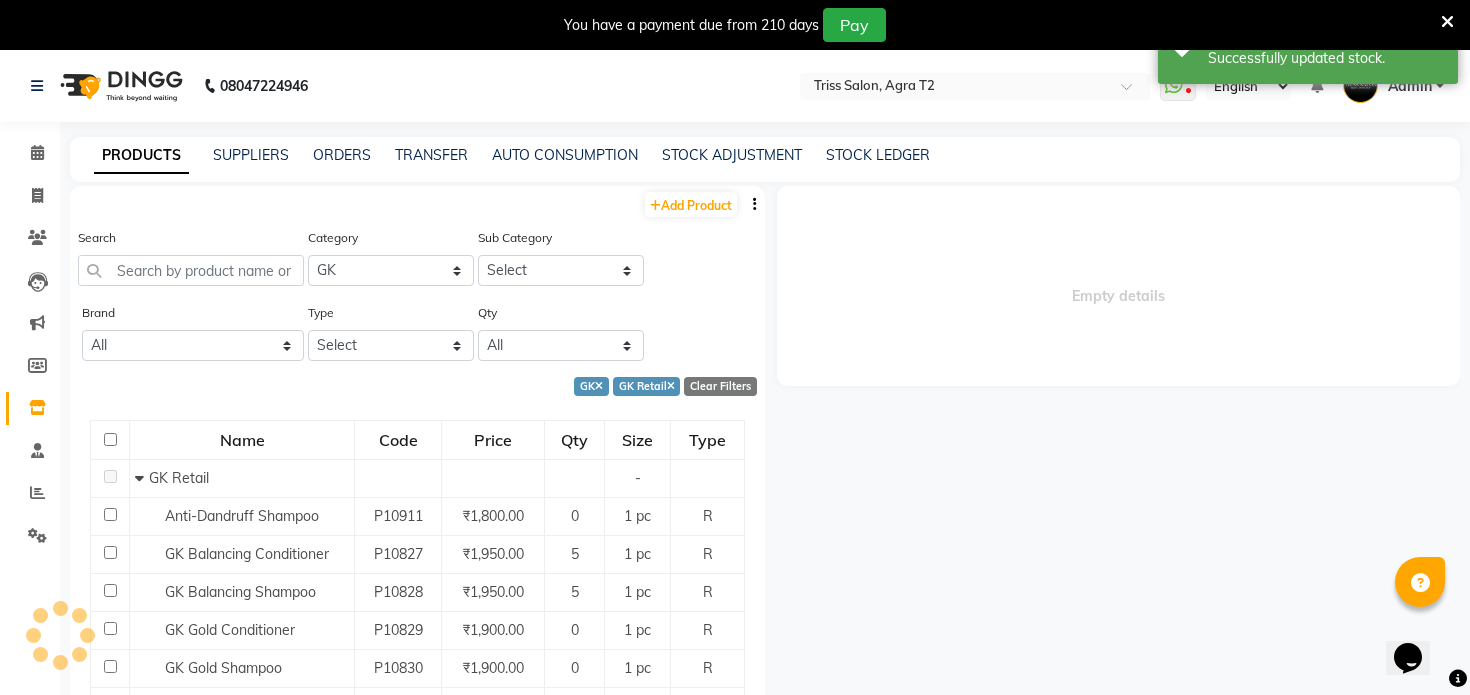 select 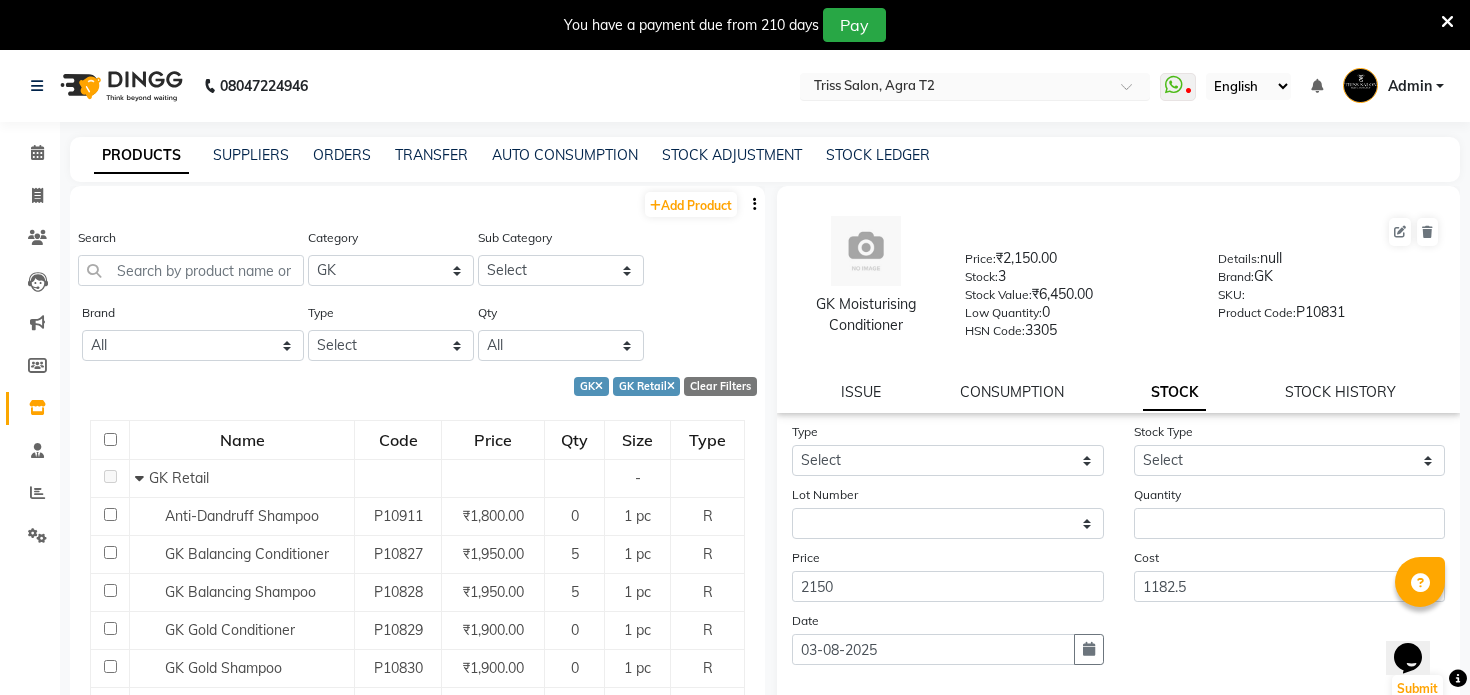 click at bounding box center [955, 88] 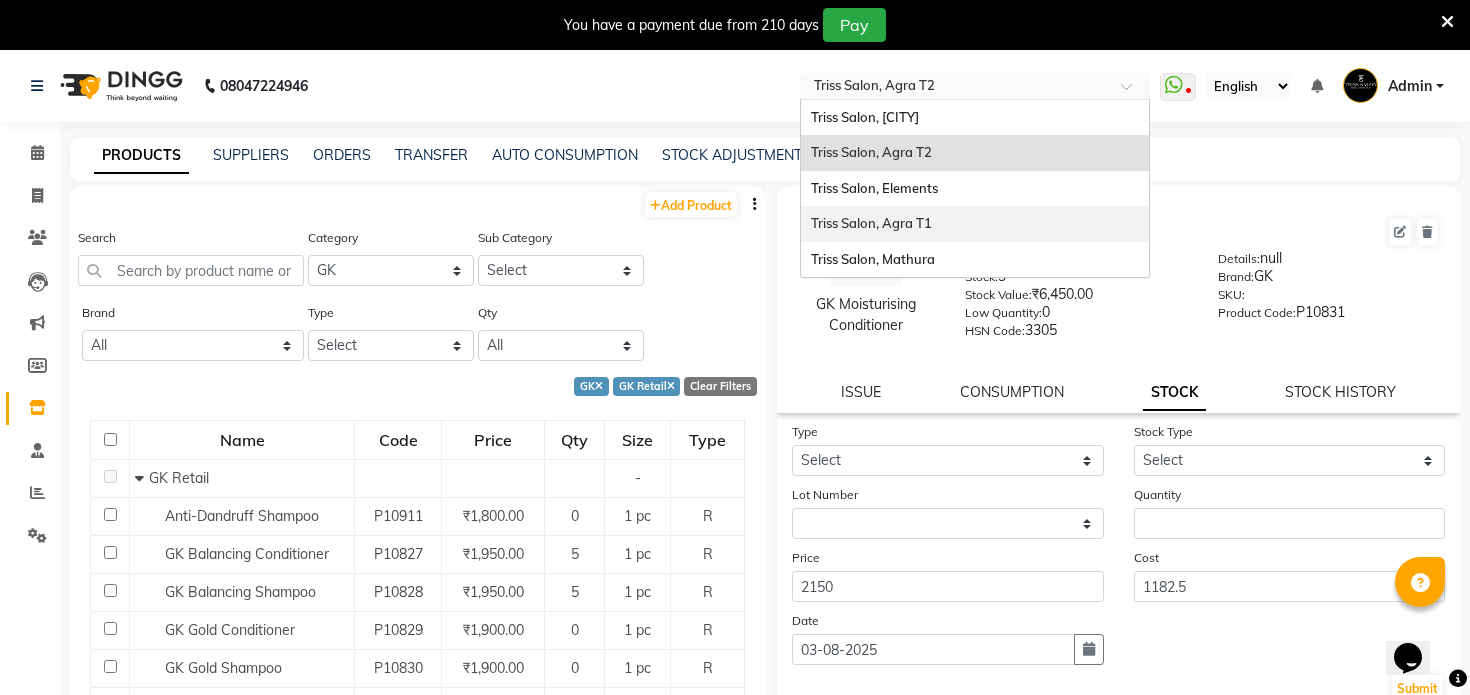 click on "Triss Salon, Agra T1" at bounding box center [871, 223] 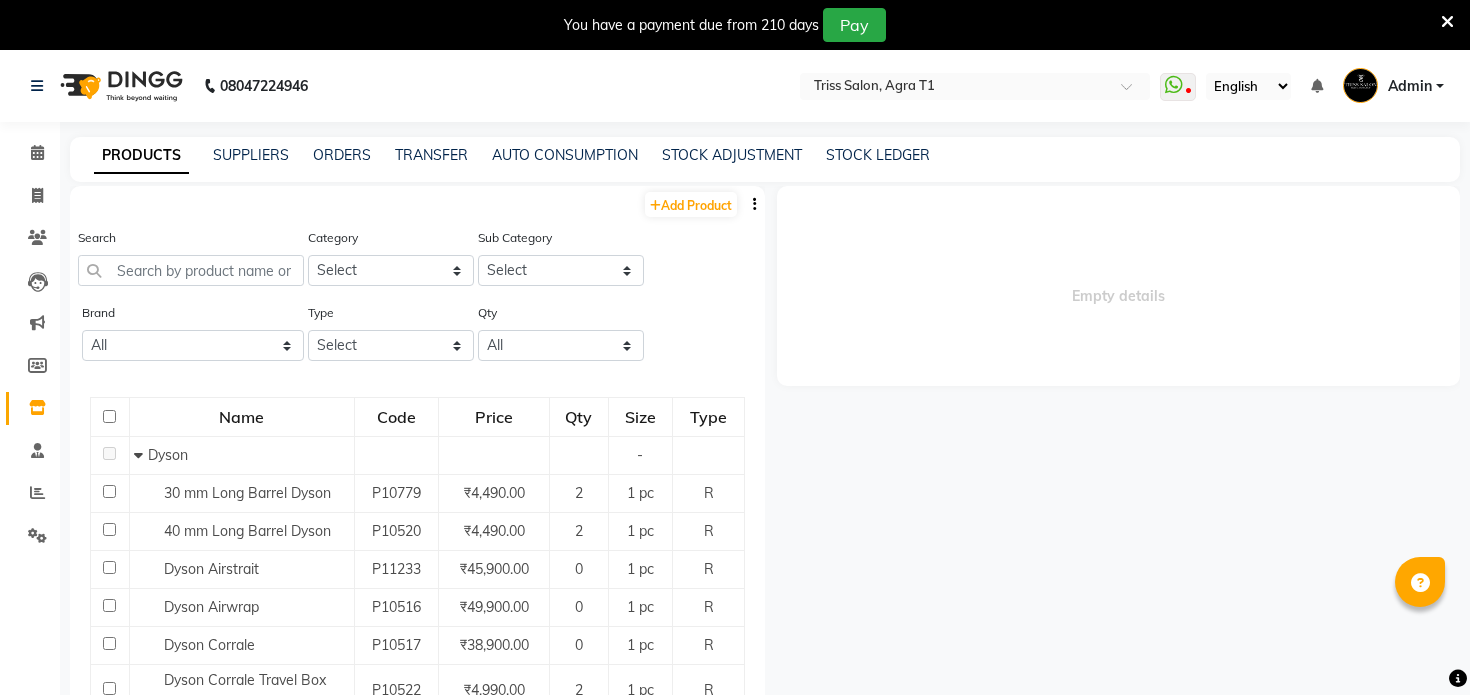 scroll, scrollTop: 0, scrollLeft: 0, axis: both 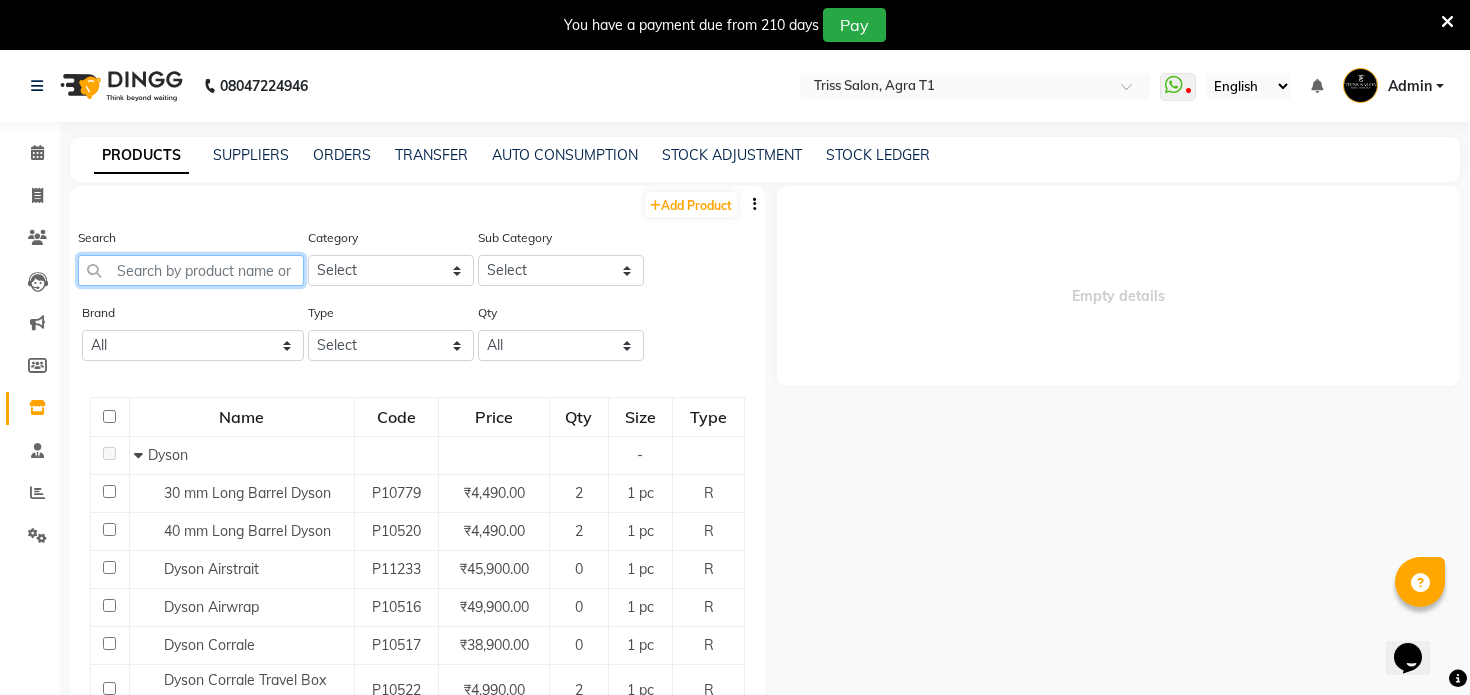 click 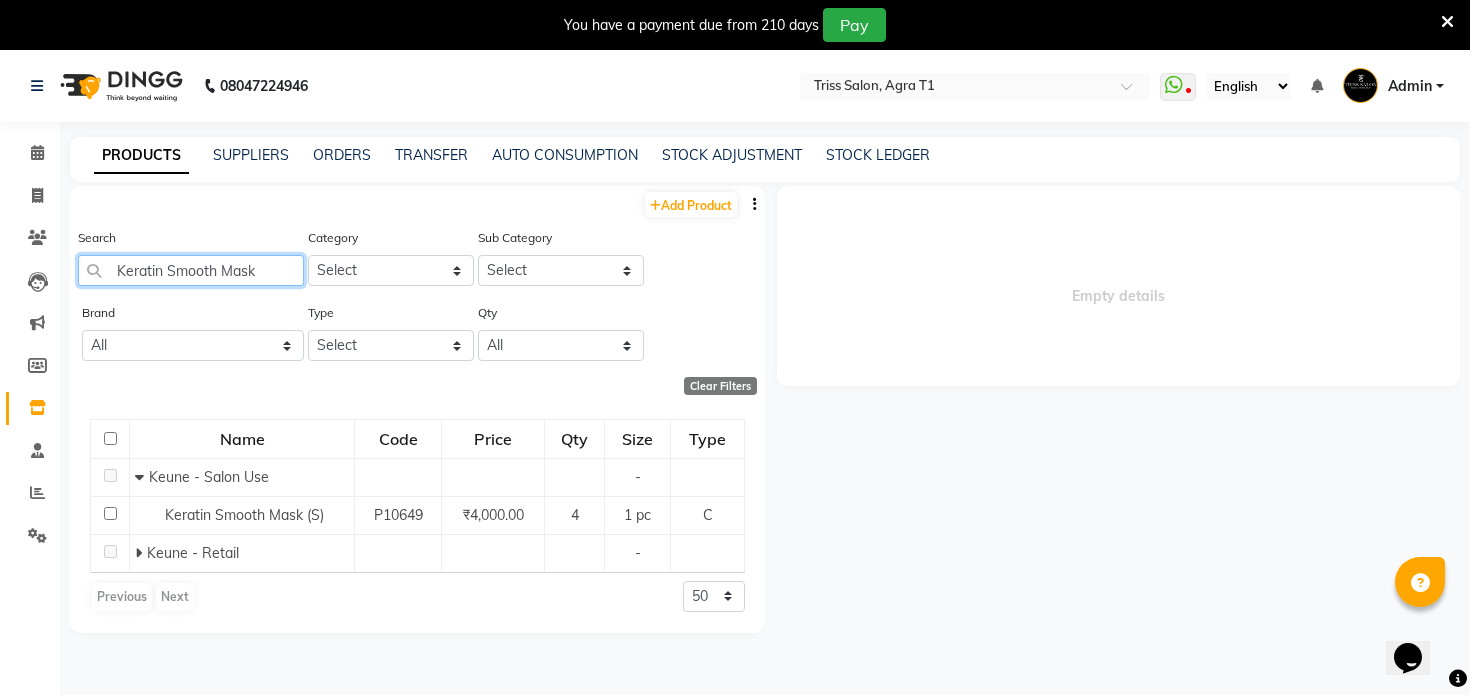 type on "Keratin Smooth Mask" 